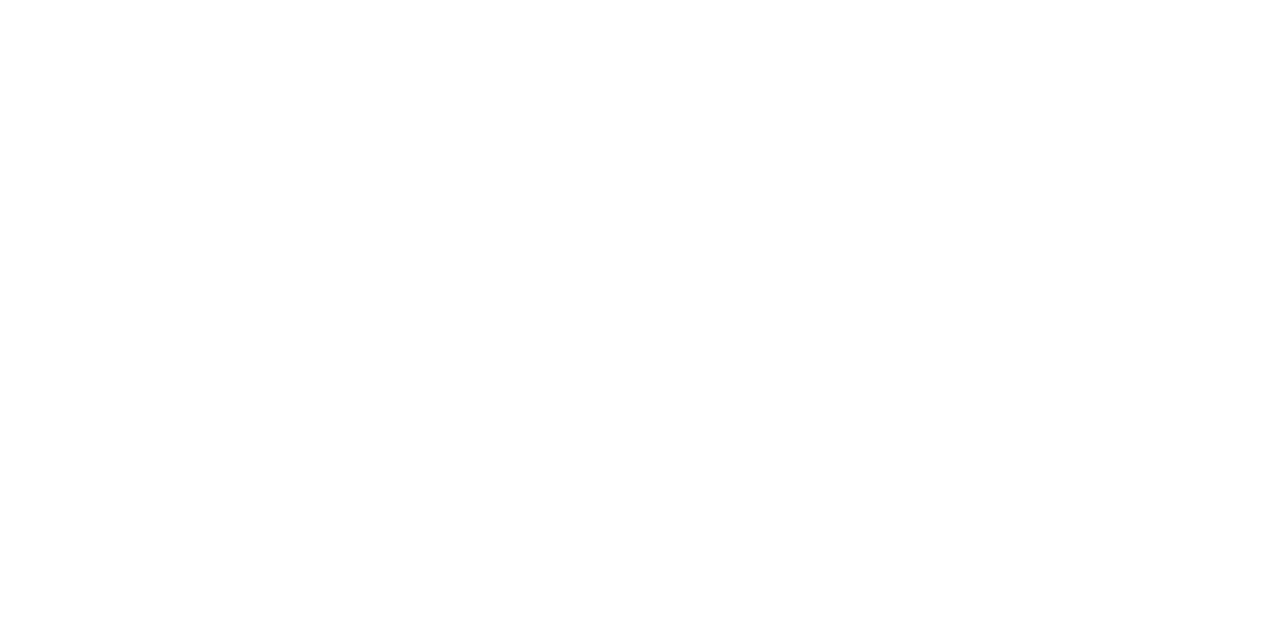 scroll, scrollTop: 0, scrollLeft: 0, axis: both 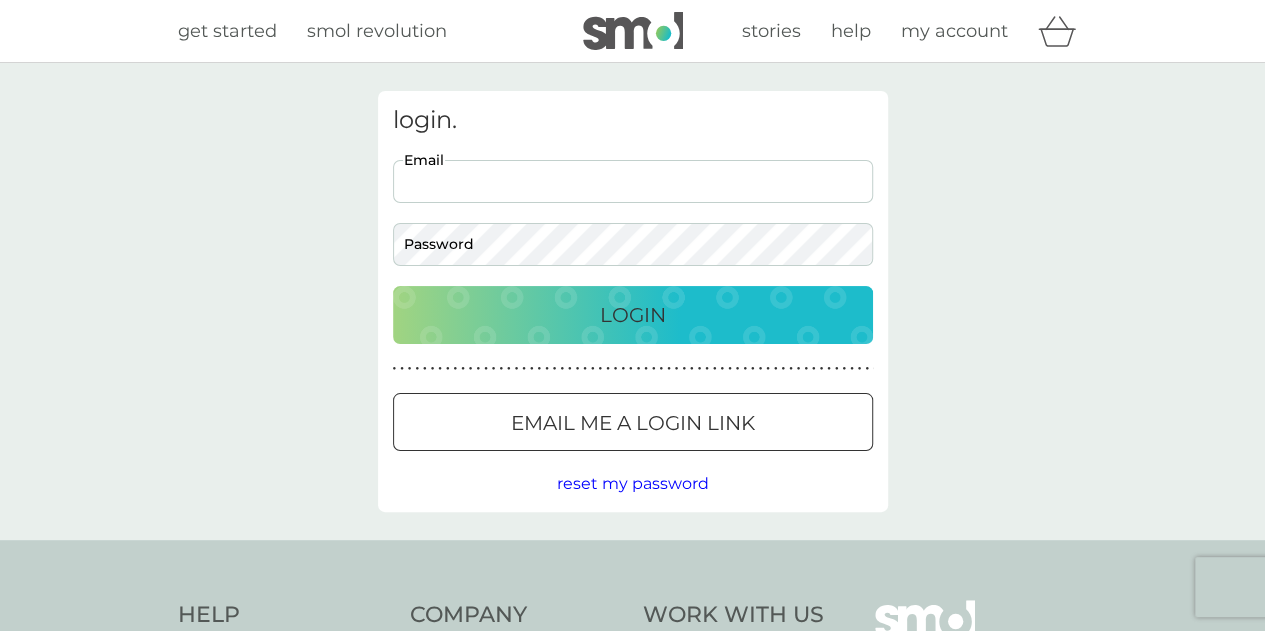 click on "Email" at bounding box center (633, 181) 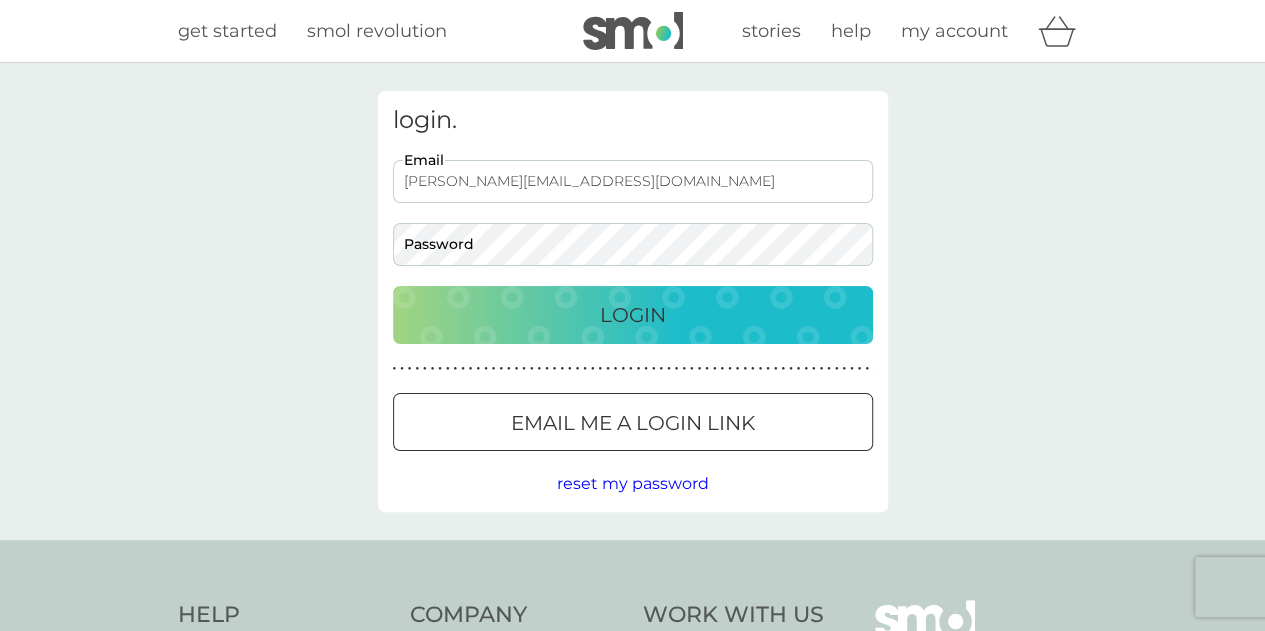 drag, startPoint x: 622, startPoint y: 167, endPoint x: 390, endPoint y: 181, distance: 232.42203 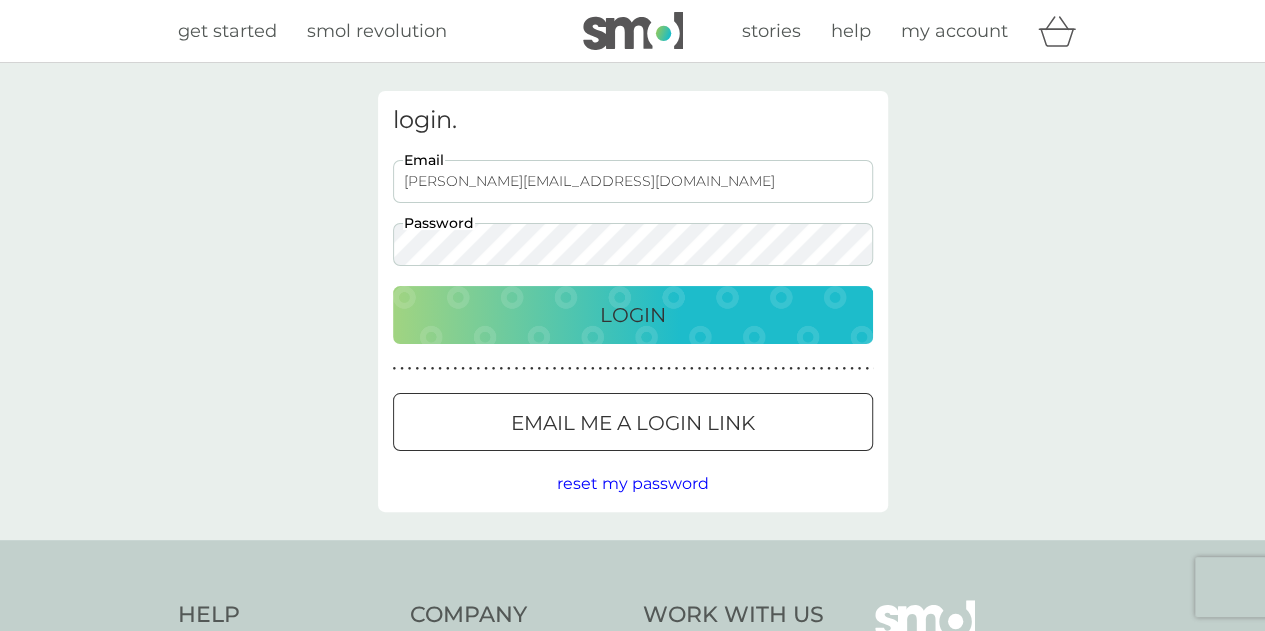 click on "Login" at bounding box center [633, 315] 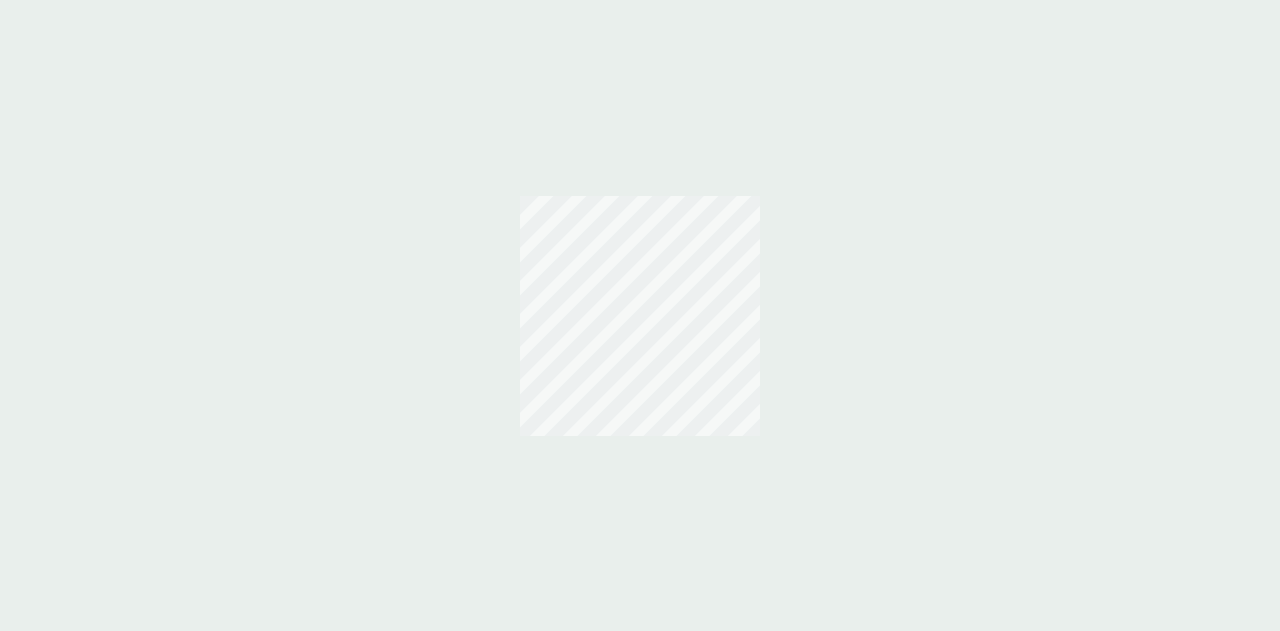 scroll, scrollTop: 0, scrollLeft: 0, axis: both 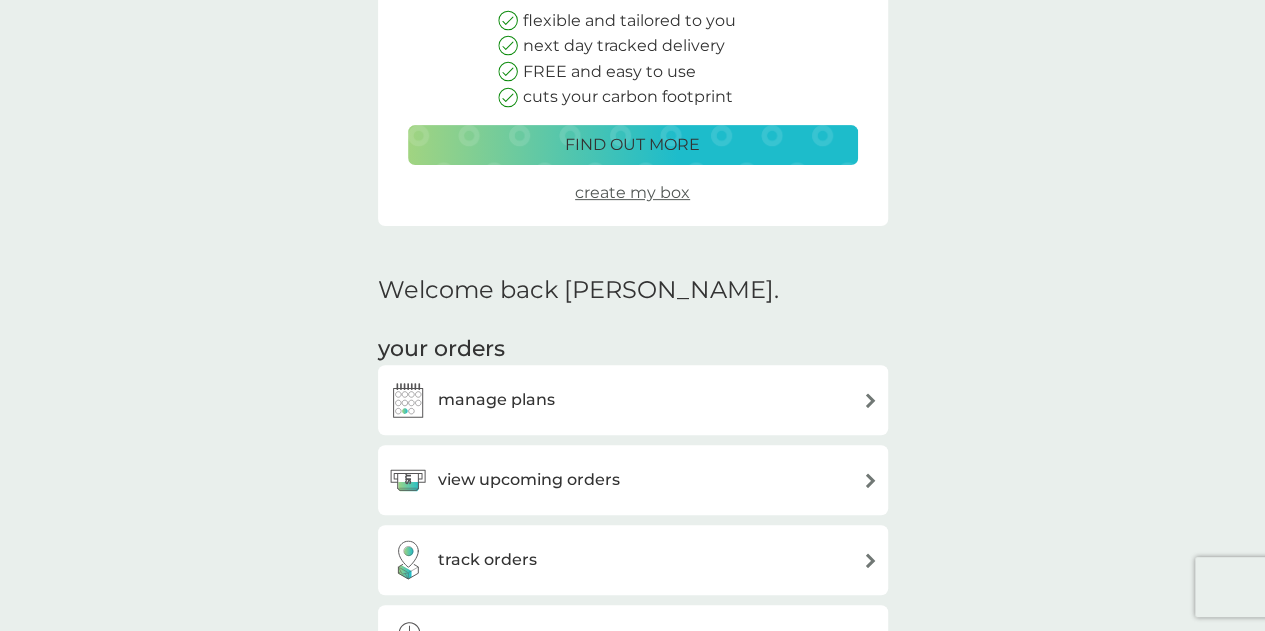 click on "manage plans" at bounding box center [633, 400] 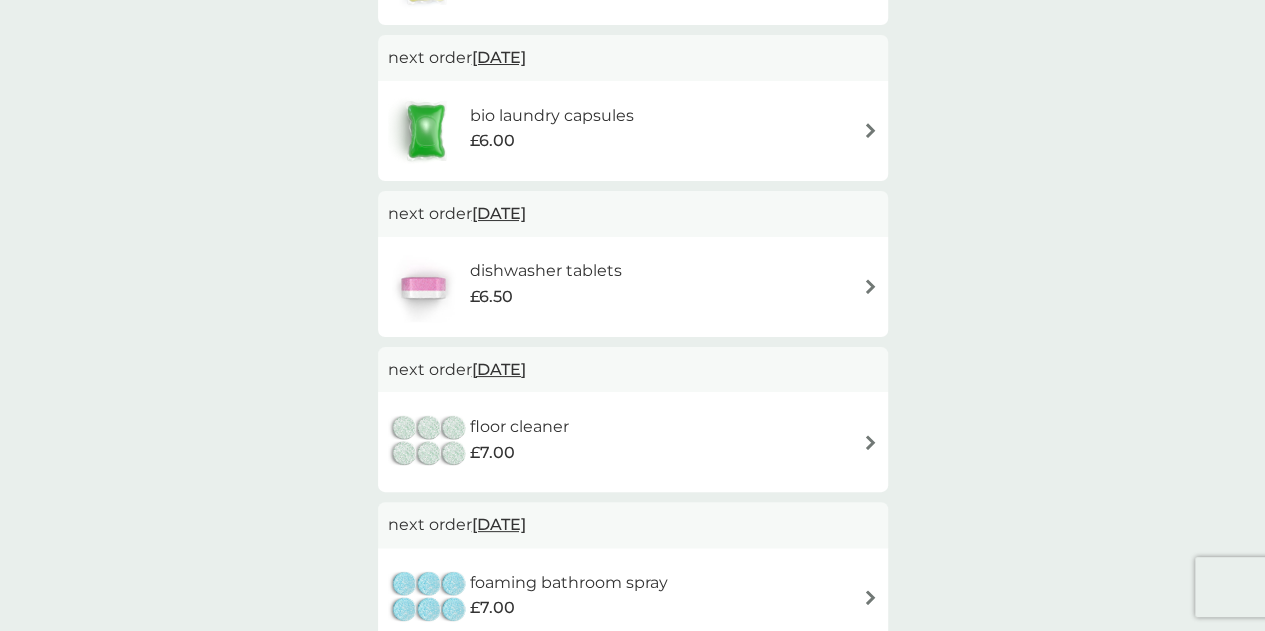 scroll, scrollTop: 700, scrollLeft: 0, axis: vertical 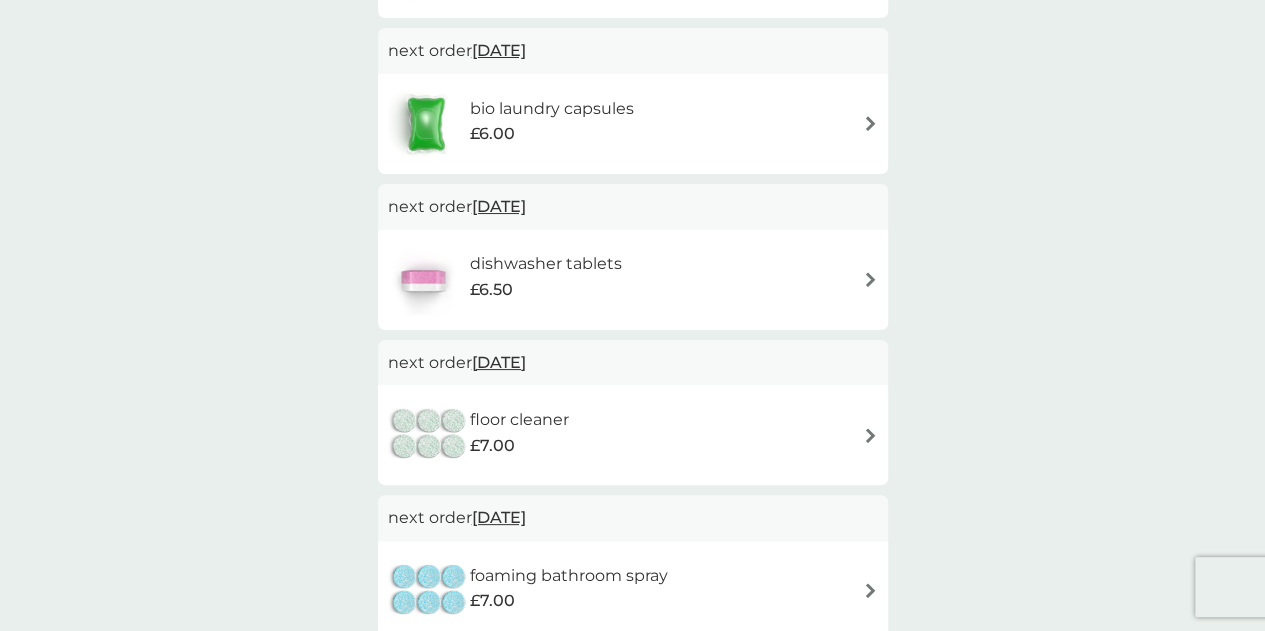 click on "[DATE]" at bounding box center [499, 206] 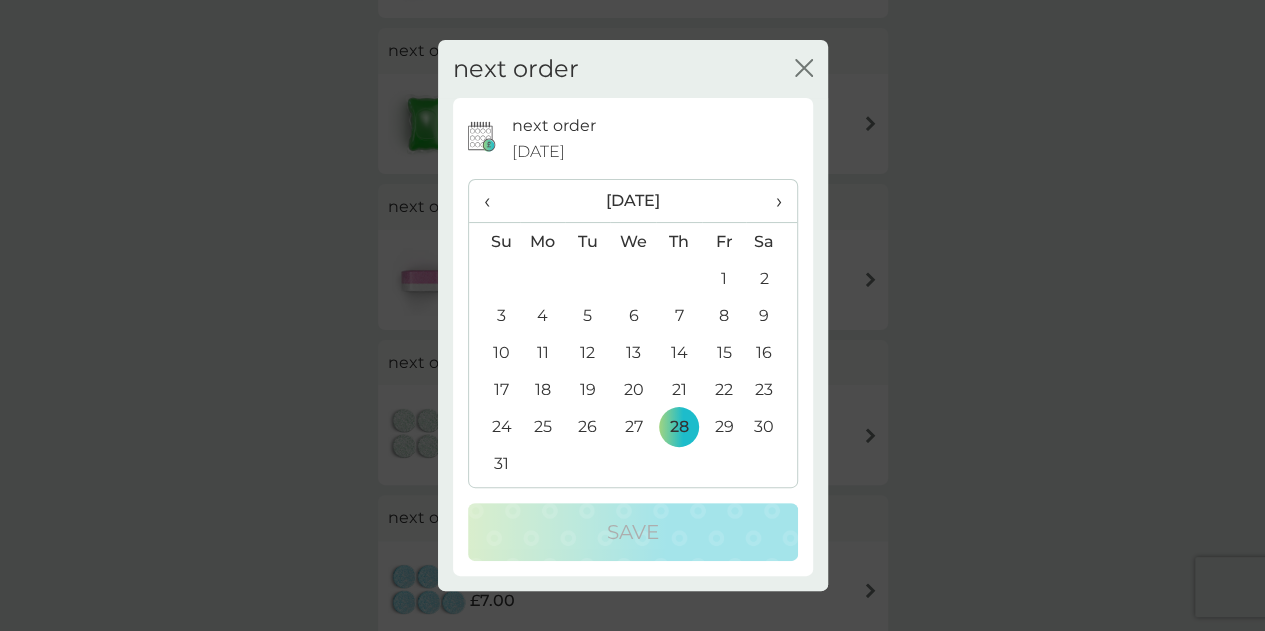 click on "›" at bounding box center [771, 201] 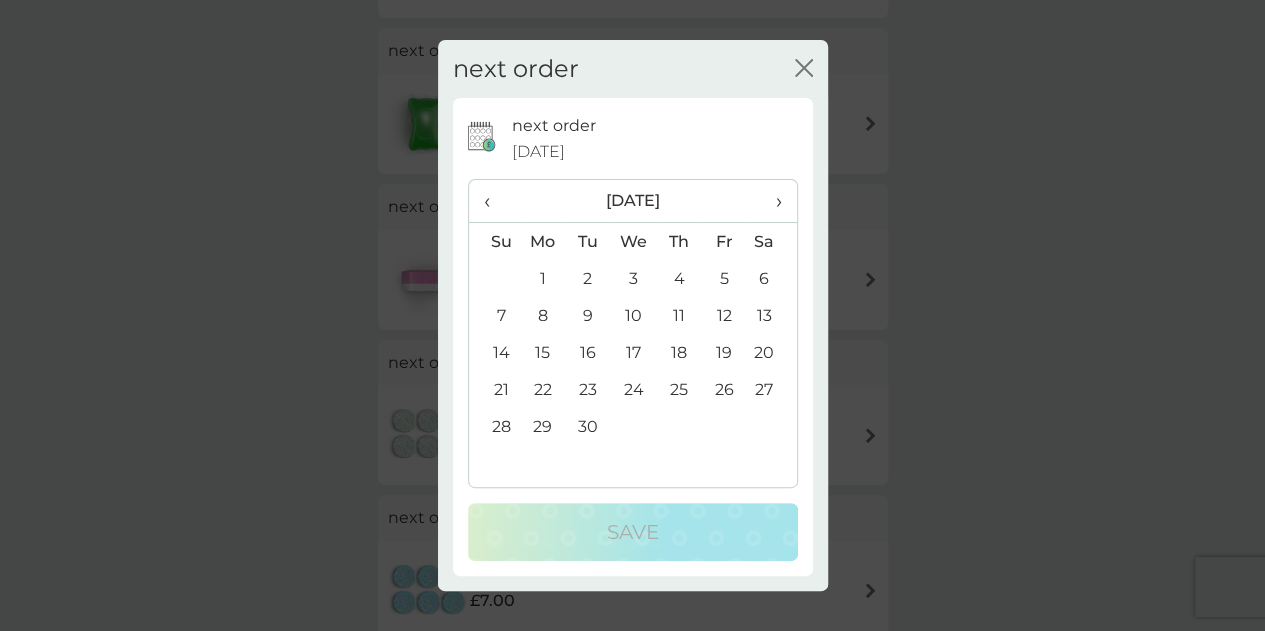 click on "›" at bounding box center (771, 201) 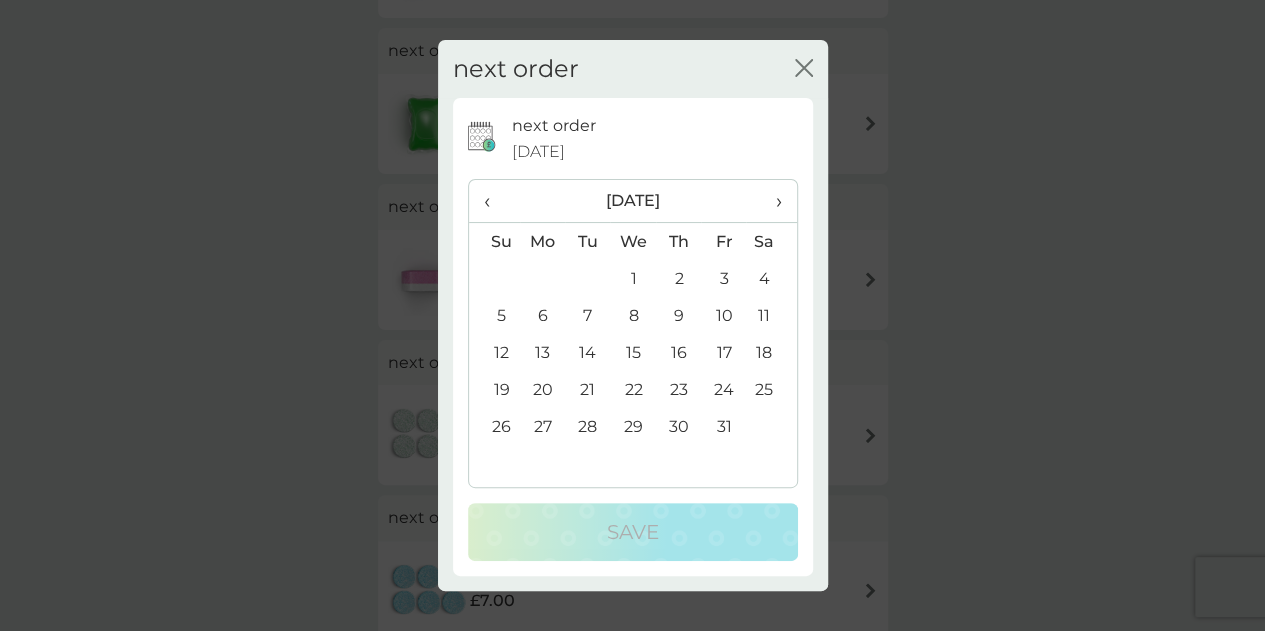 click on "›" at bounding box center (771, 201) 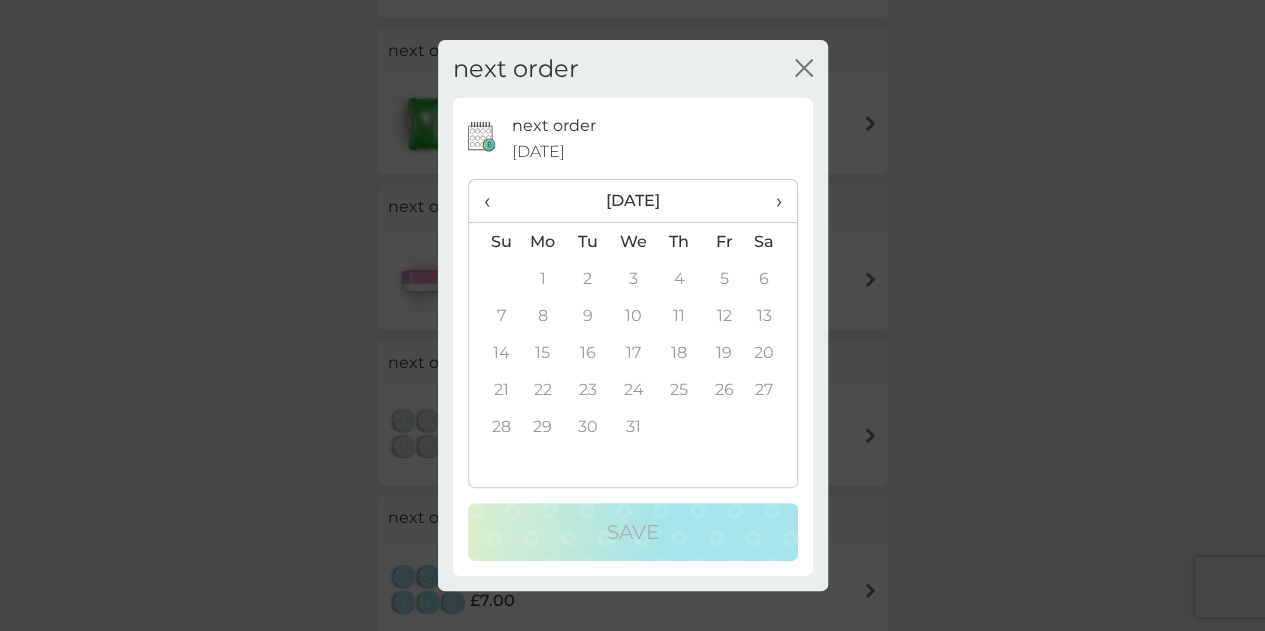 click on "›" at bounding box center (771, 201) 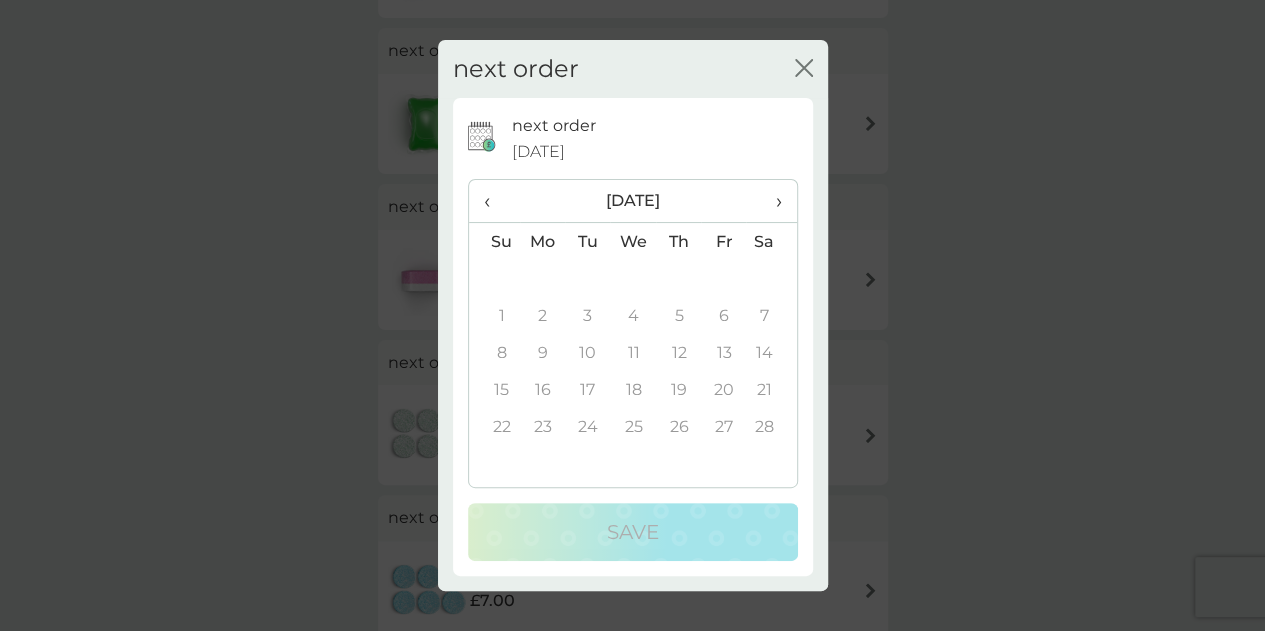 click on "›" at bounding box center (771, 201) 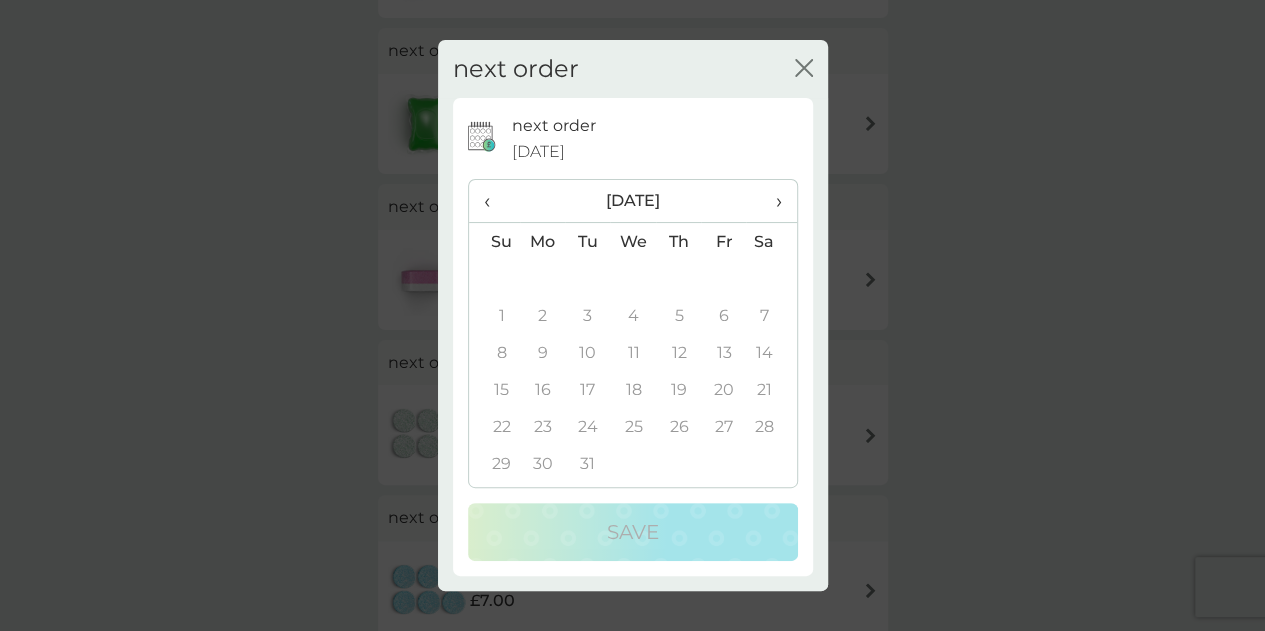 click on "›" at bounding box center (771, 201) 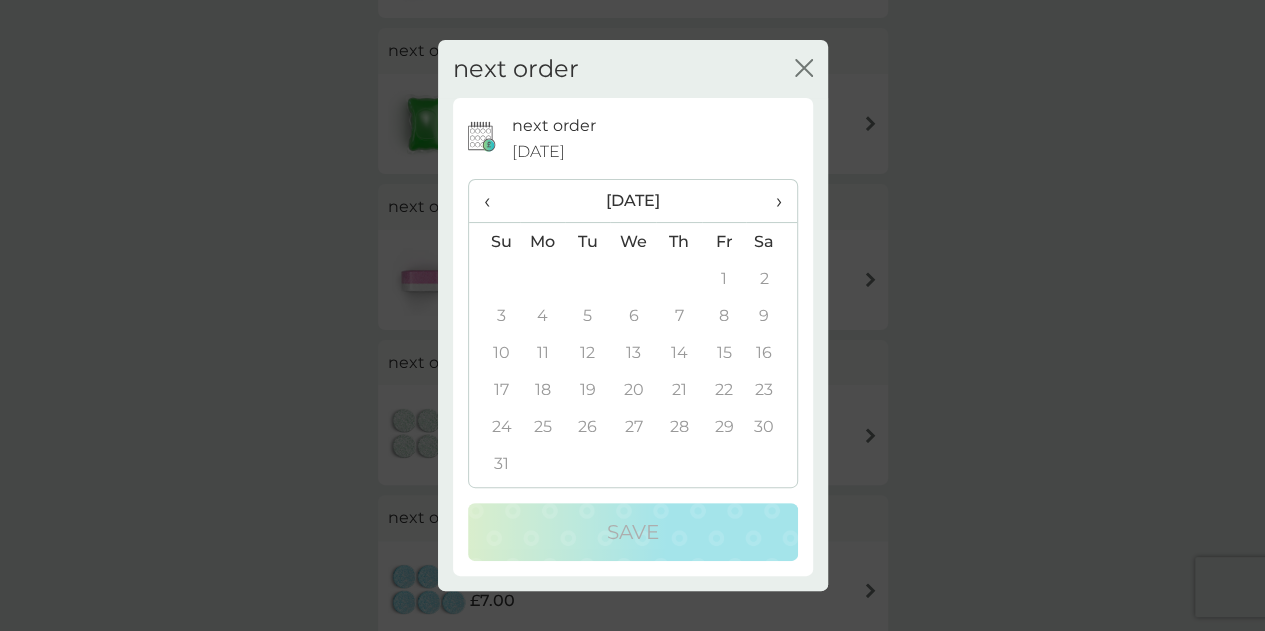 click on "‹" at bounding box center (494, 201) 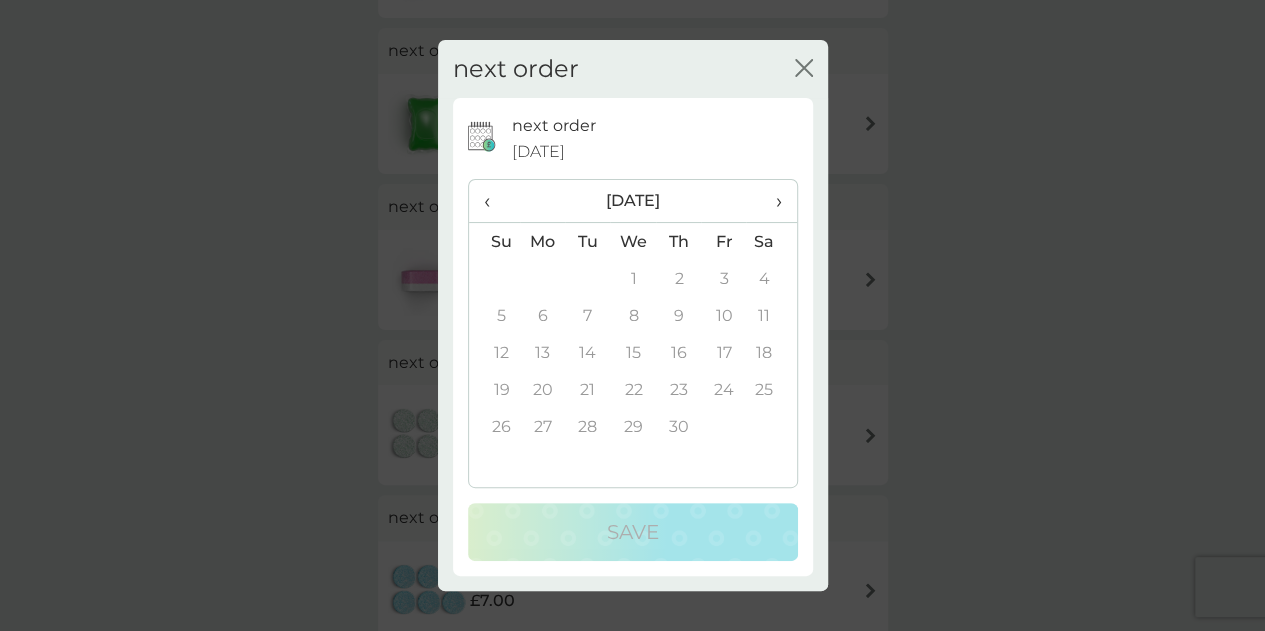 click on "‹" at bounding box center [494, 201] 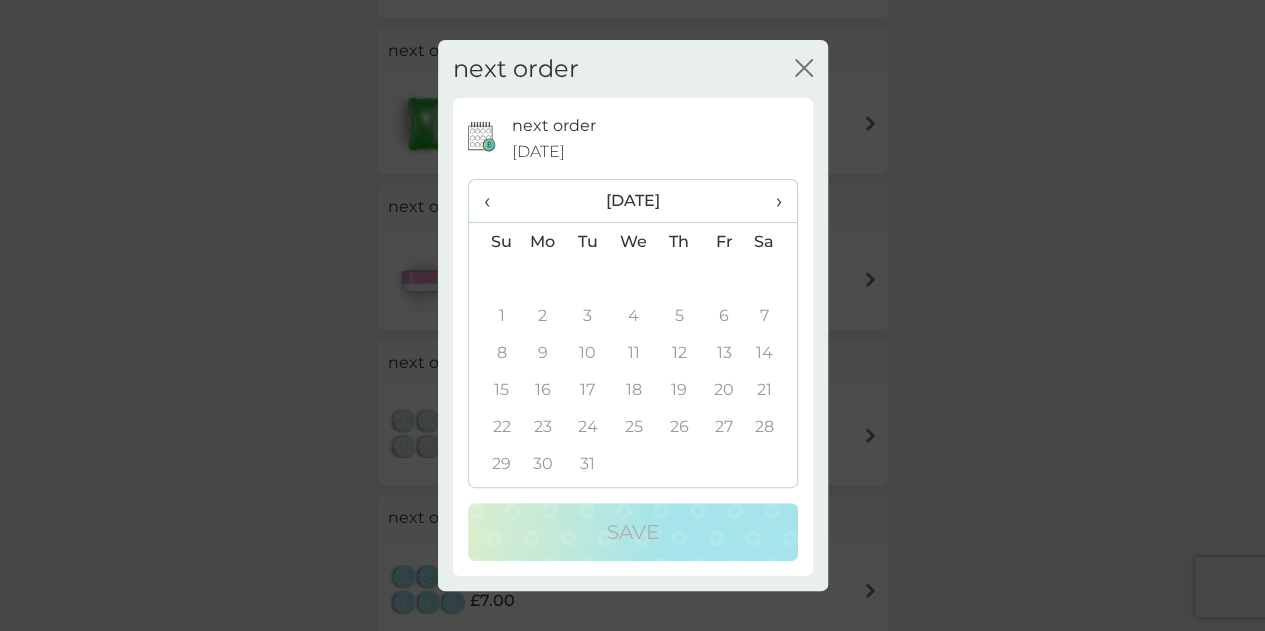 click on "‹" at bounding box center (494, 201) 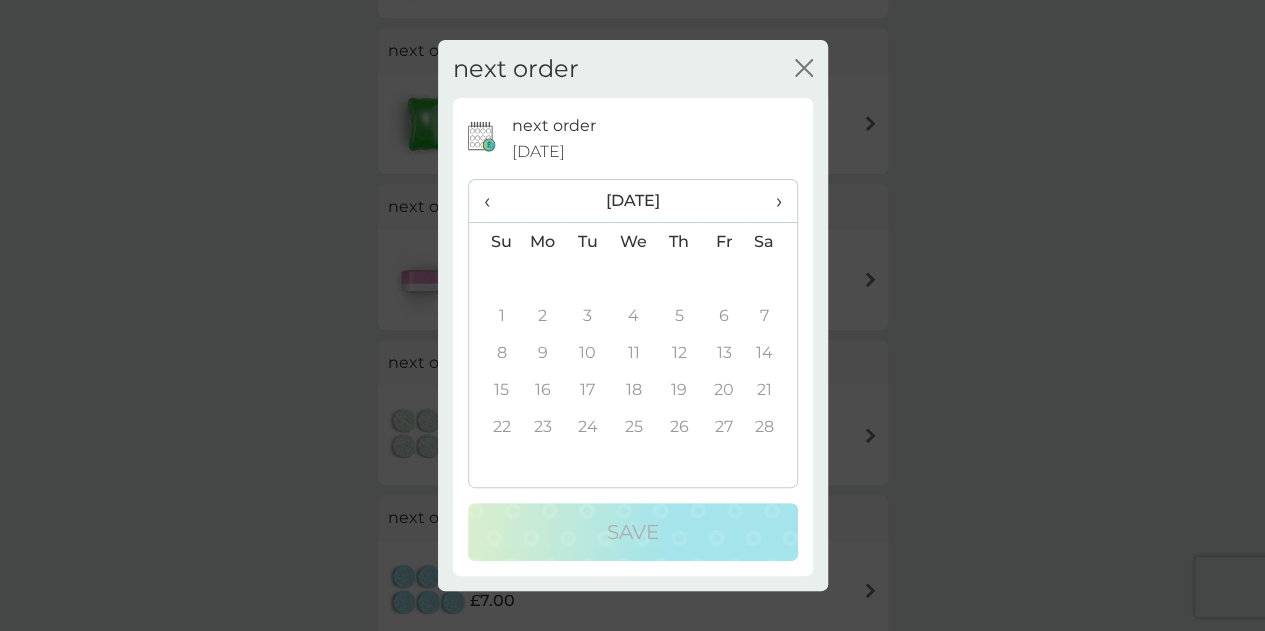click on "‹" at bounding box center (494, 201) 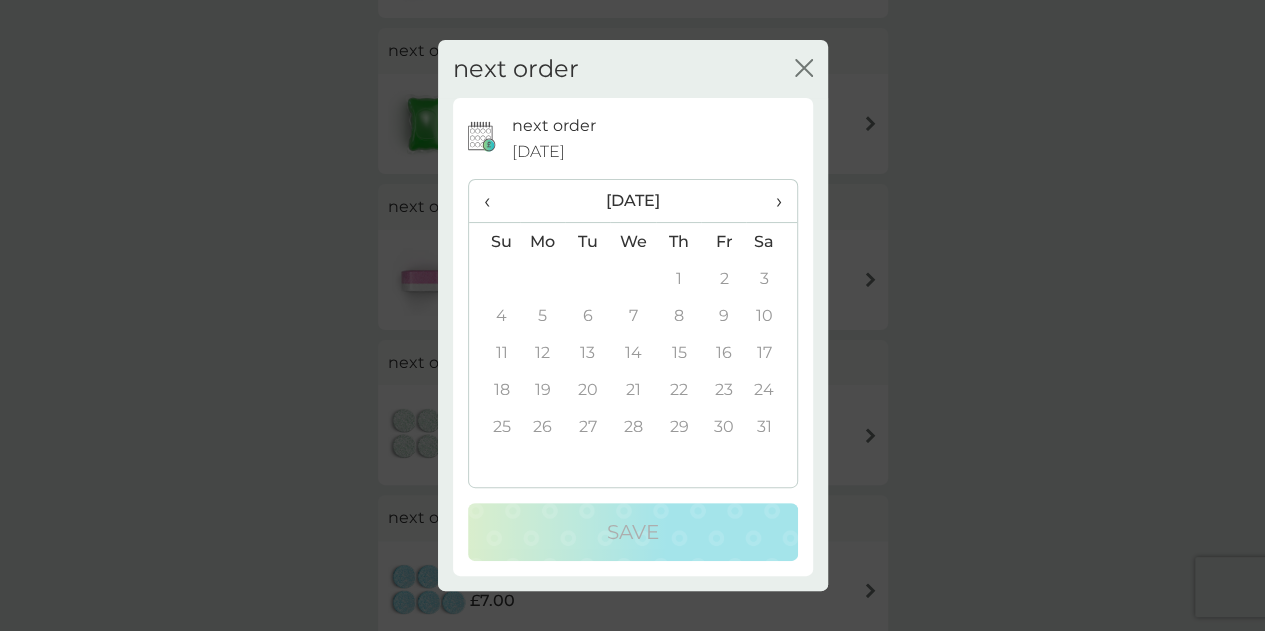 click on "‹" at bounding box center (494, 201) 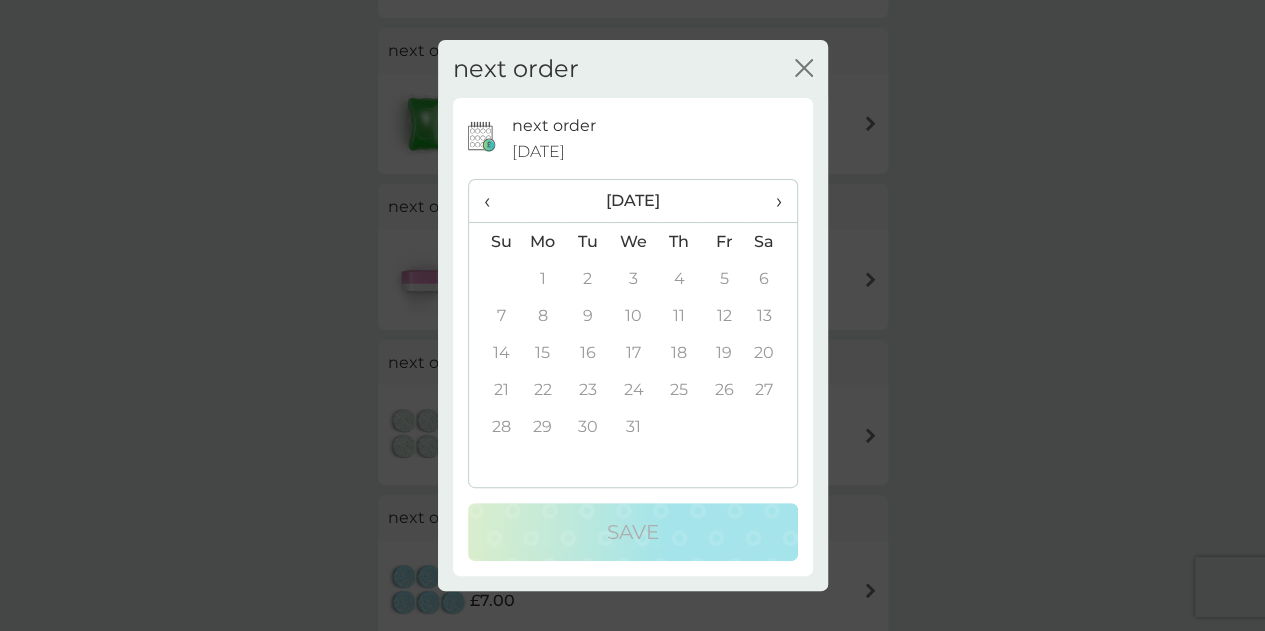click on "‹" at bounding box center [494, 201] 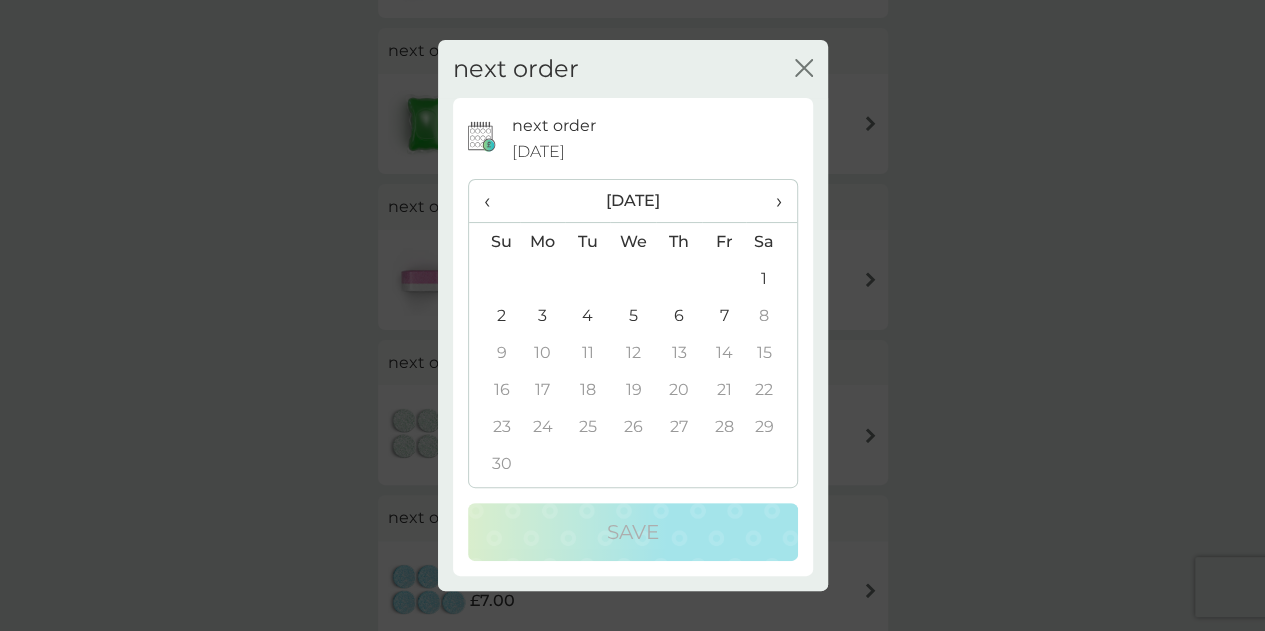 click on "‹" at bounding box center (494, 201) 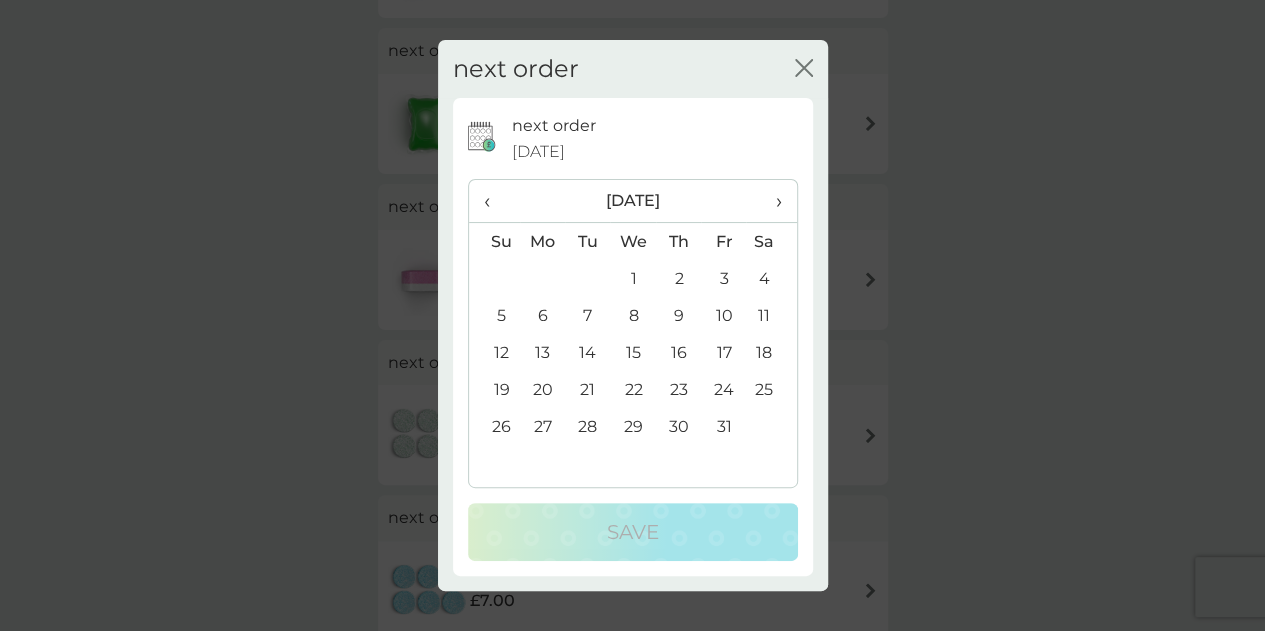 click on "›" at bounding box center [771, 201] 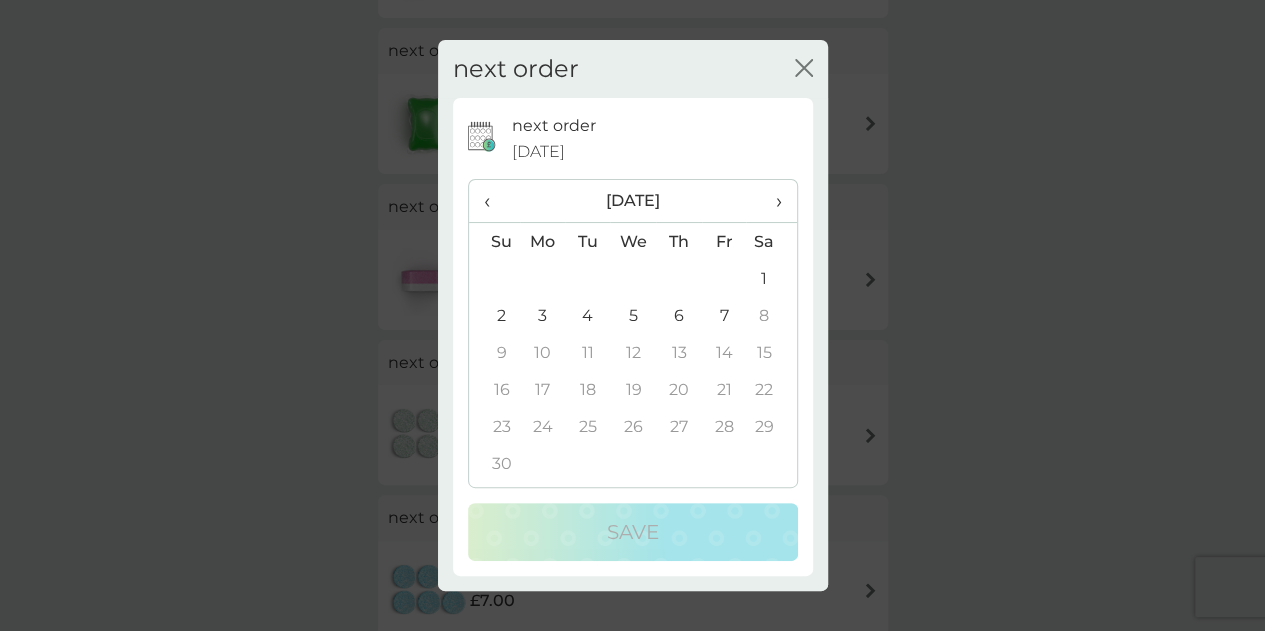 click on "7" at bounding box center [724, 315] 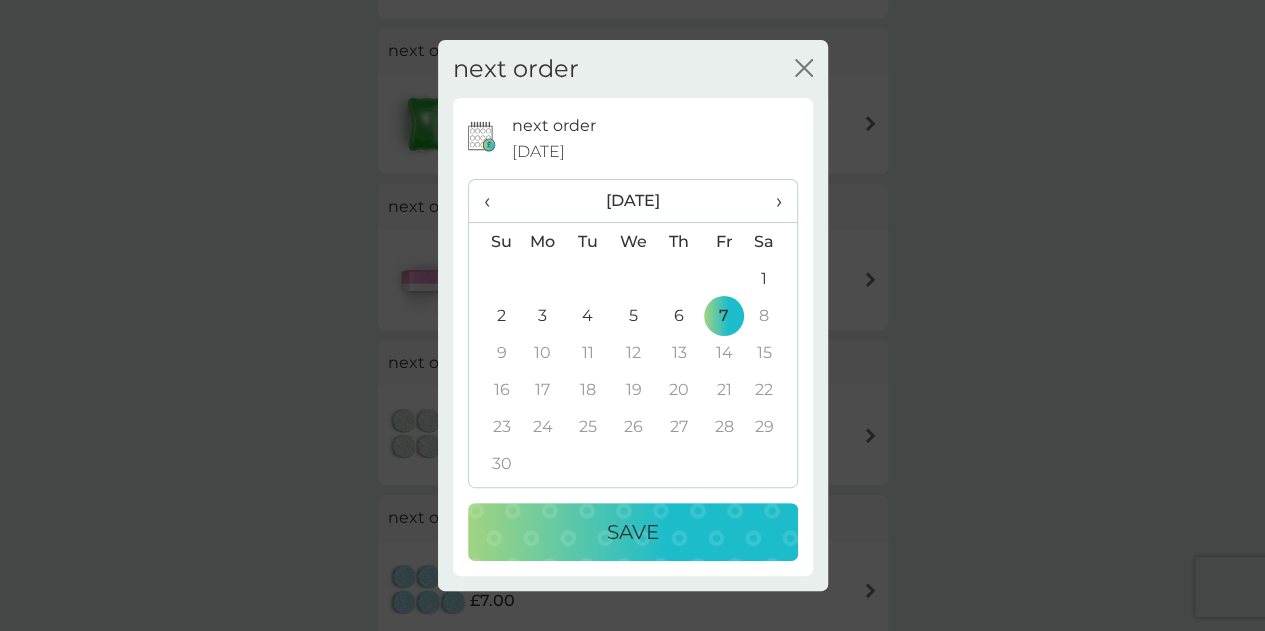 click on "Save" at bounding box center [633, 532] 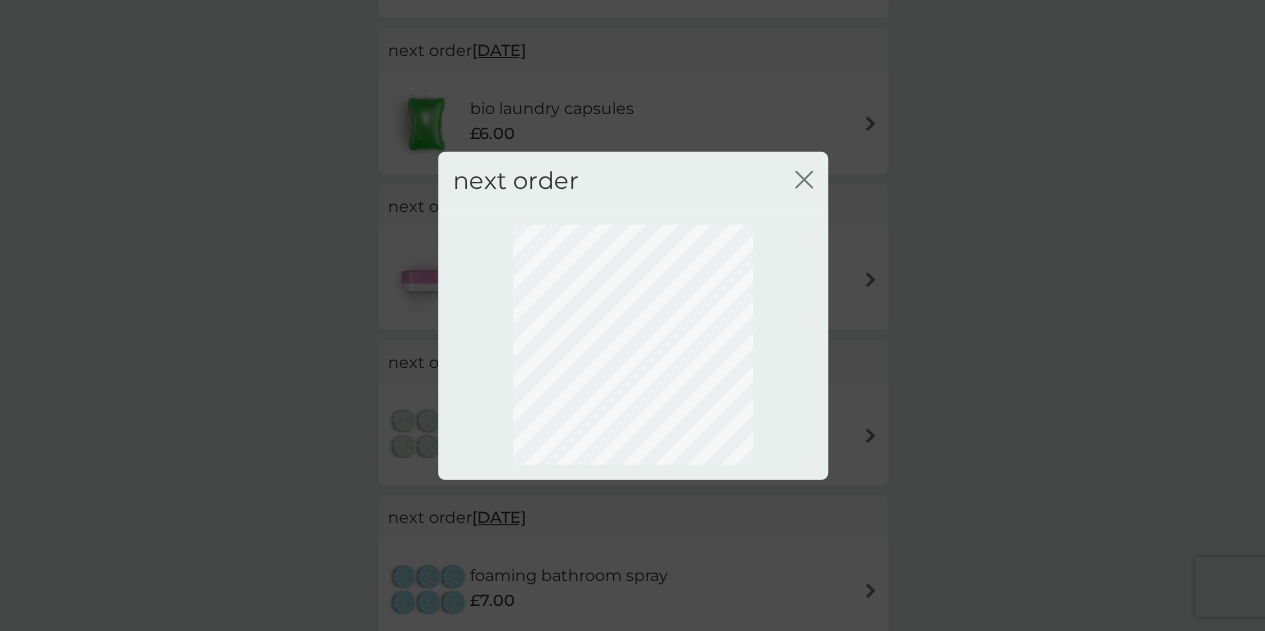 scroll, scrollTop: 207, scrollLeft: 0, axis: vertical 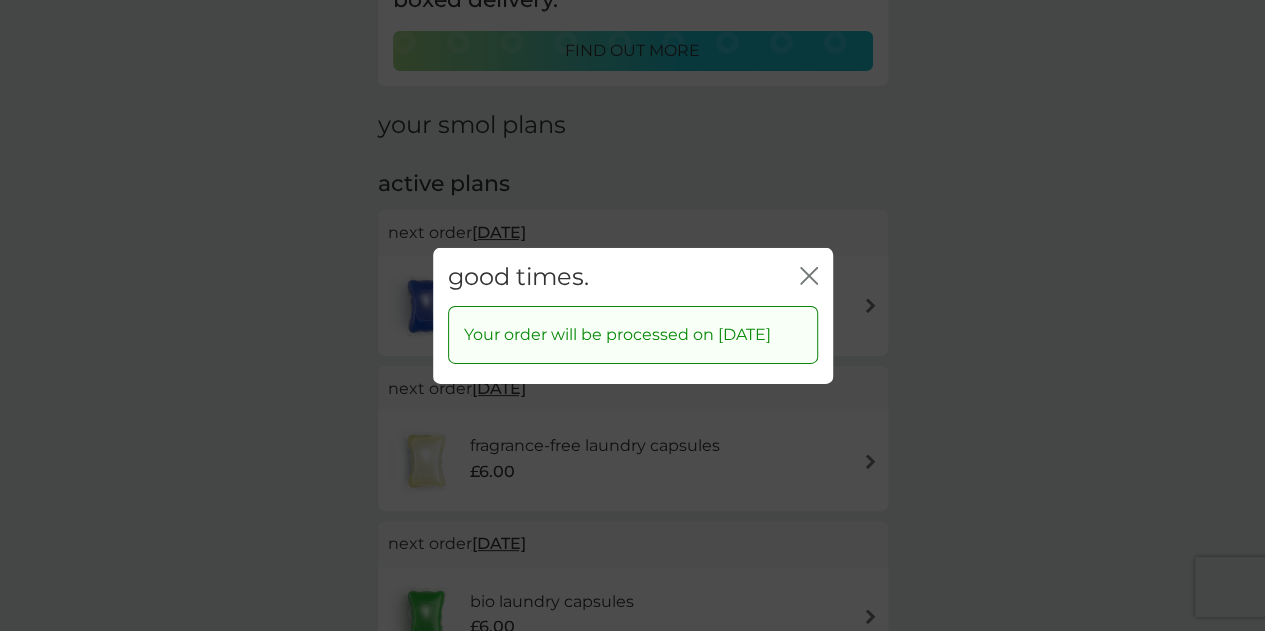 click 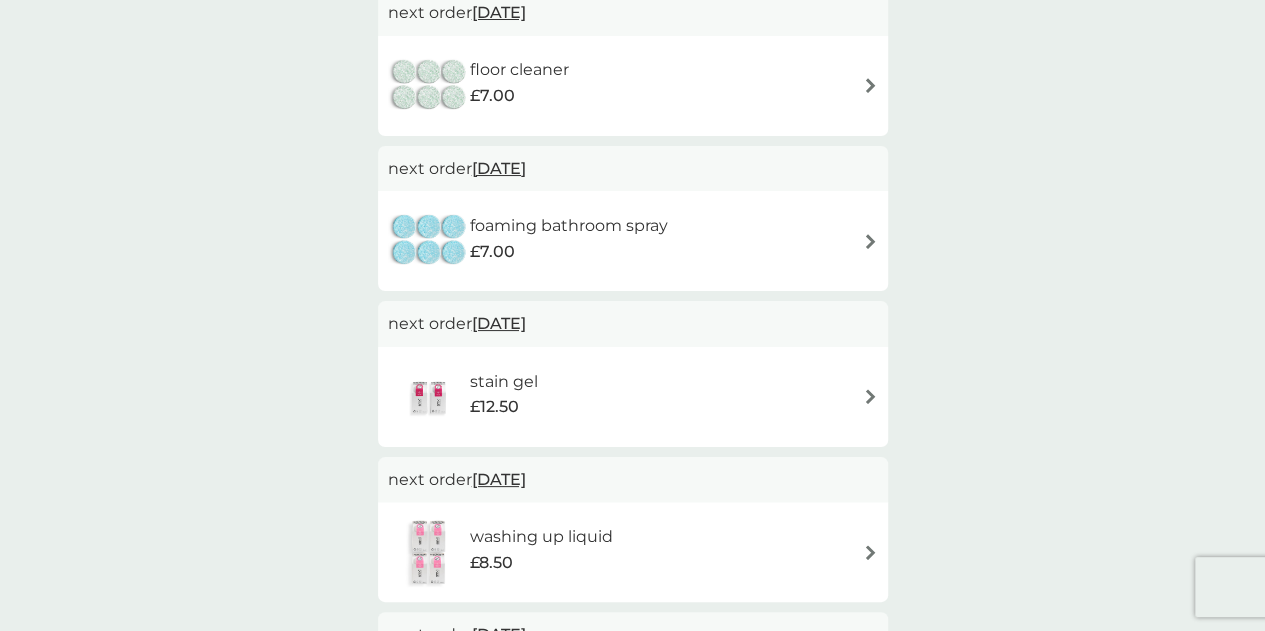 scroll, scrollTop: 807, scrollLeft: 0, axis: vertical 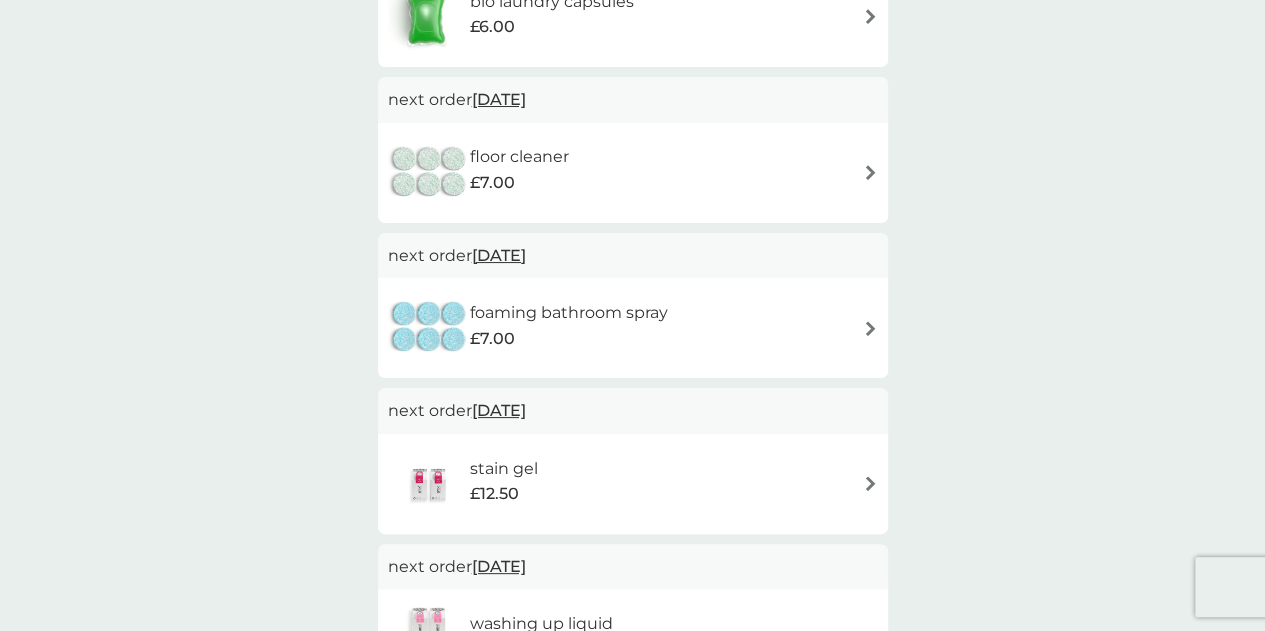 click on "[DATE]" at bounding box center [499, 99] 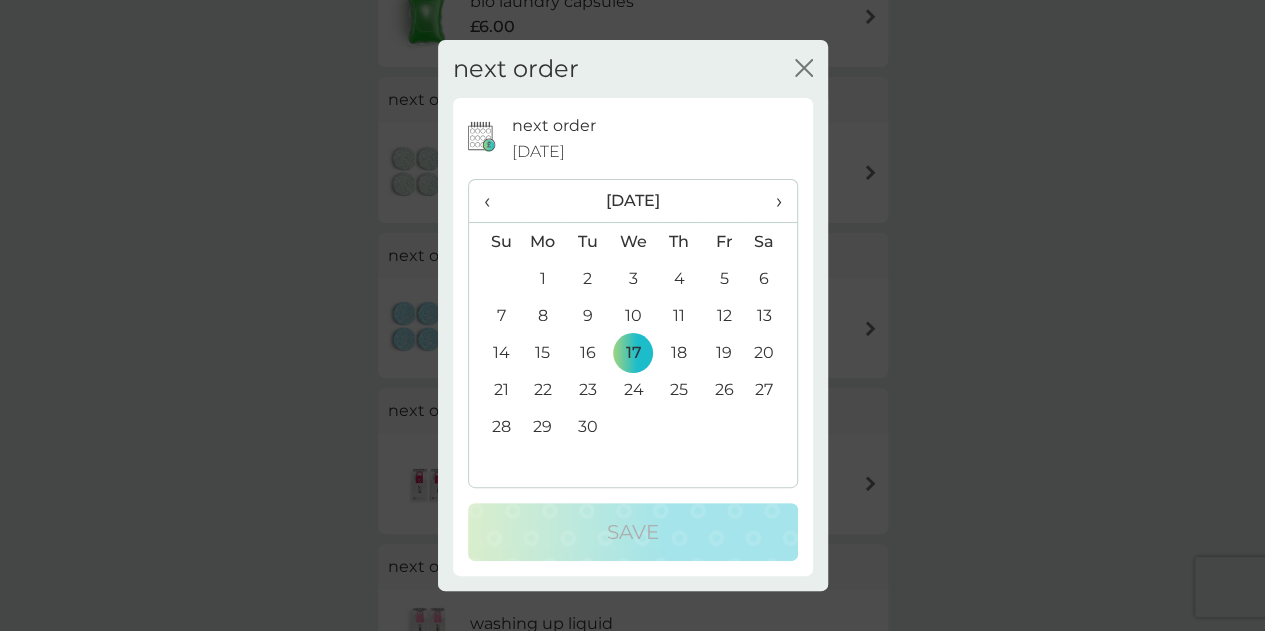 click on "›" at bounding box center [771, 201] 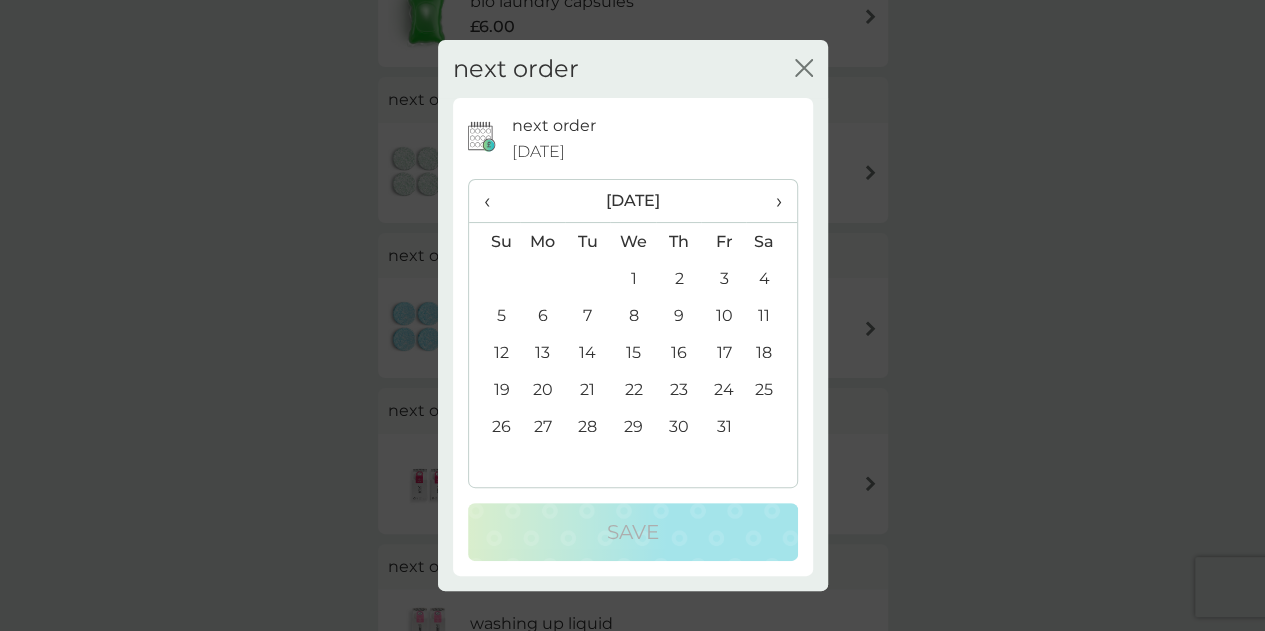 click on "25" at bounding box center [771, 389] 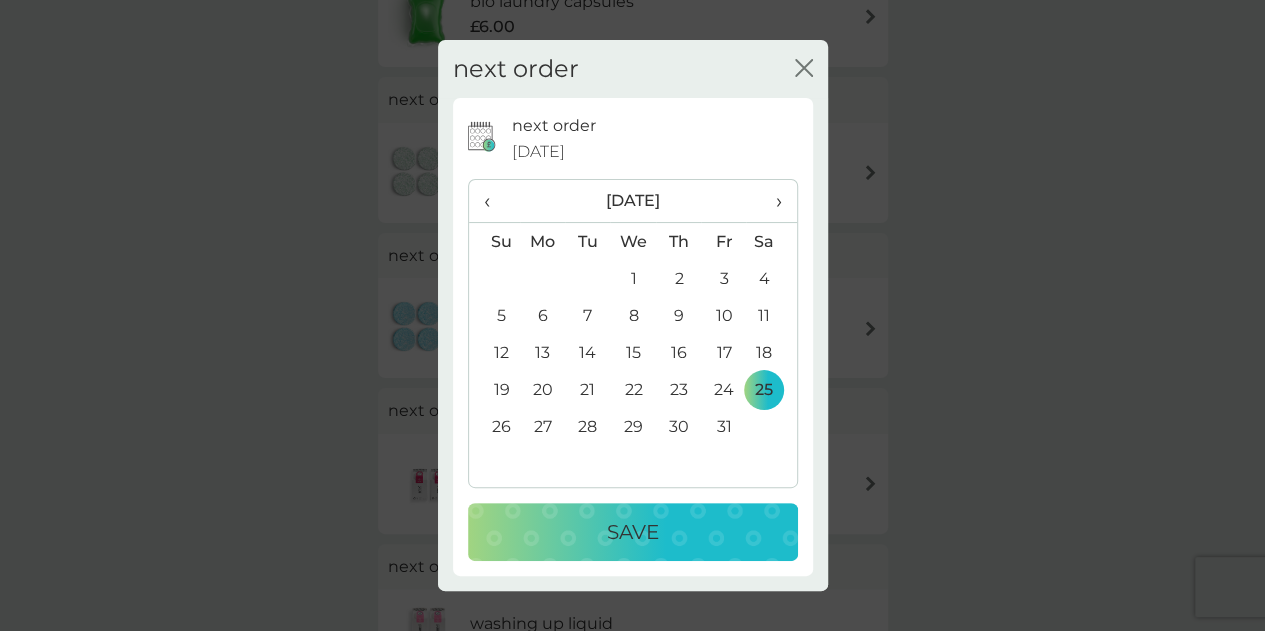 click on "Save" at bounding box center (633, 532) 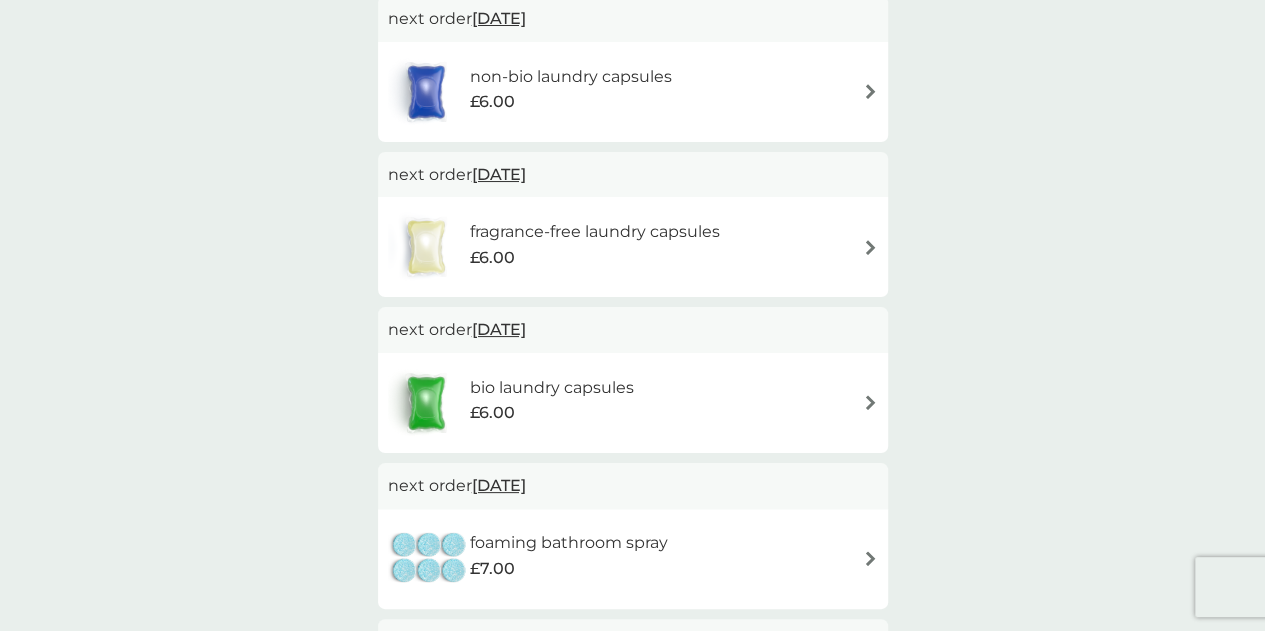 scroll, scrollTop: 307, scrollLeft: 0, axis: vertical 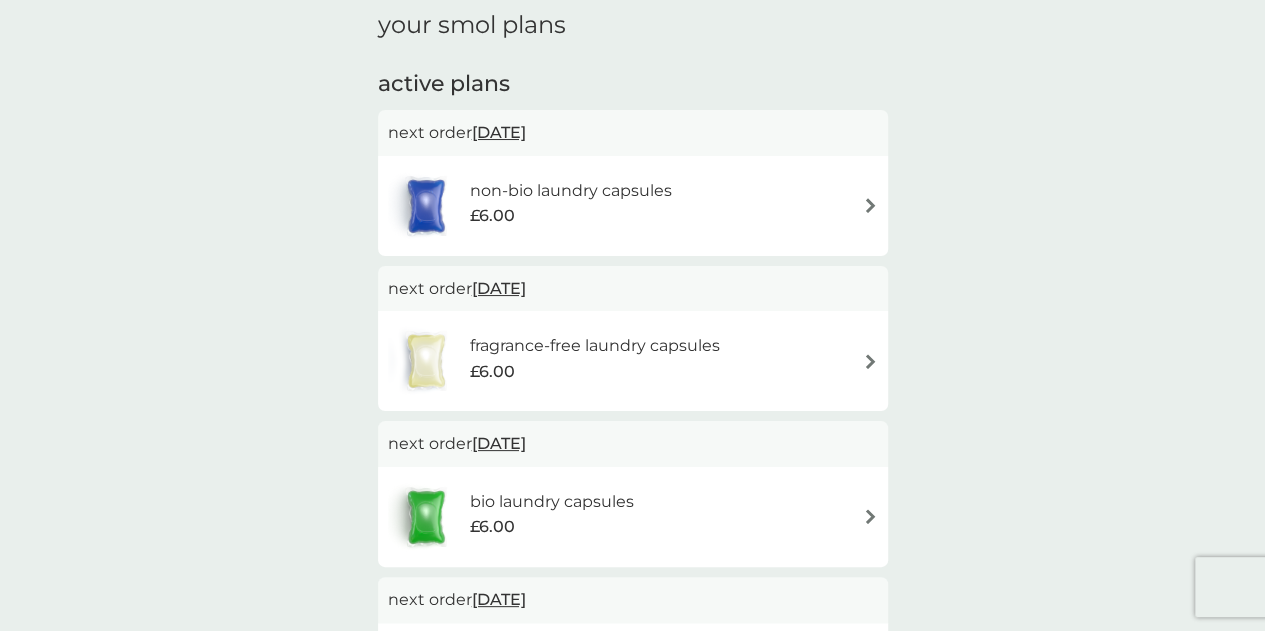 click on "[DATE]" at bounding box center [499, 132] 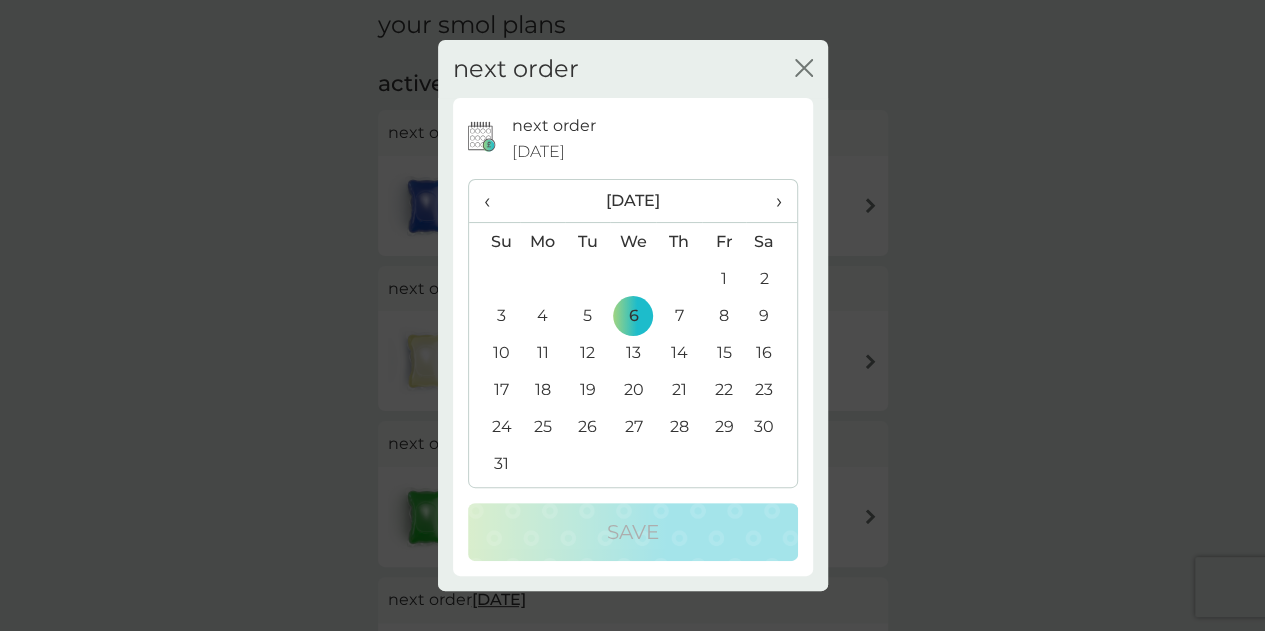 click on "‹" at bounding box center [494, 201] 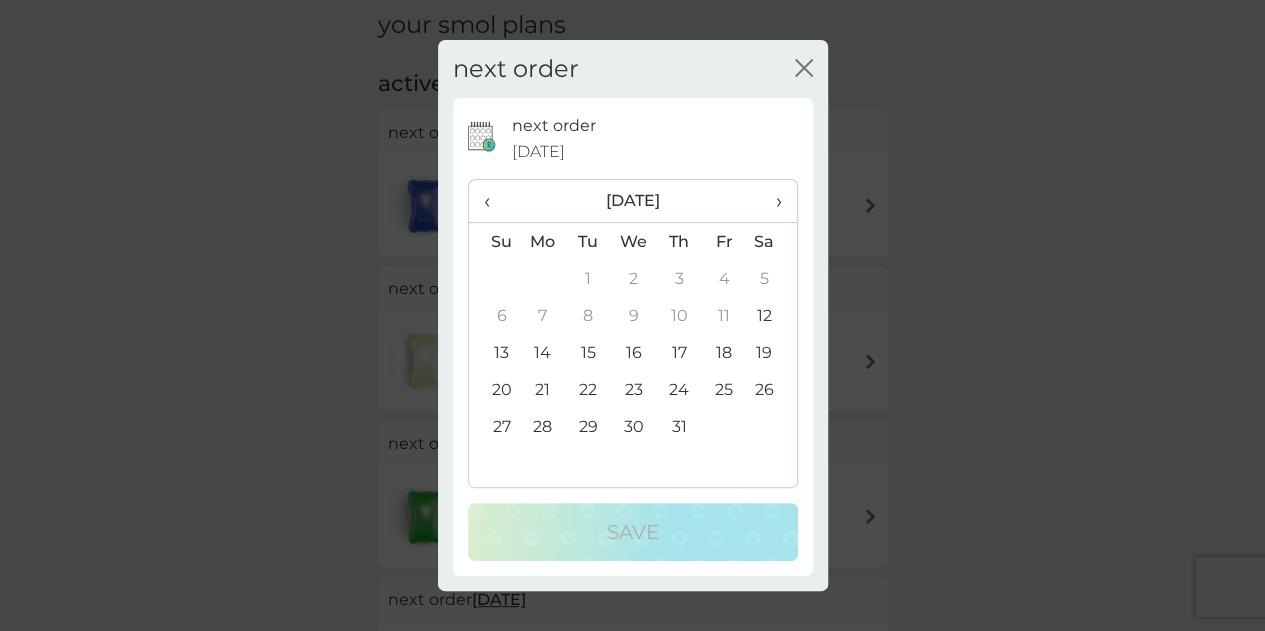 click on "25" at bounding box center [724, 389] 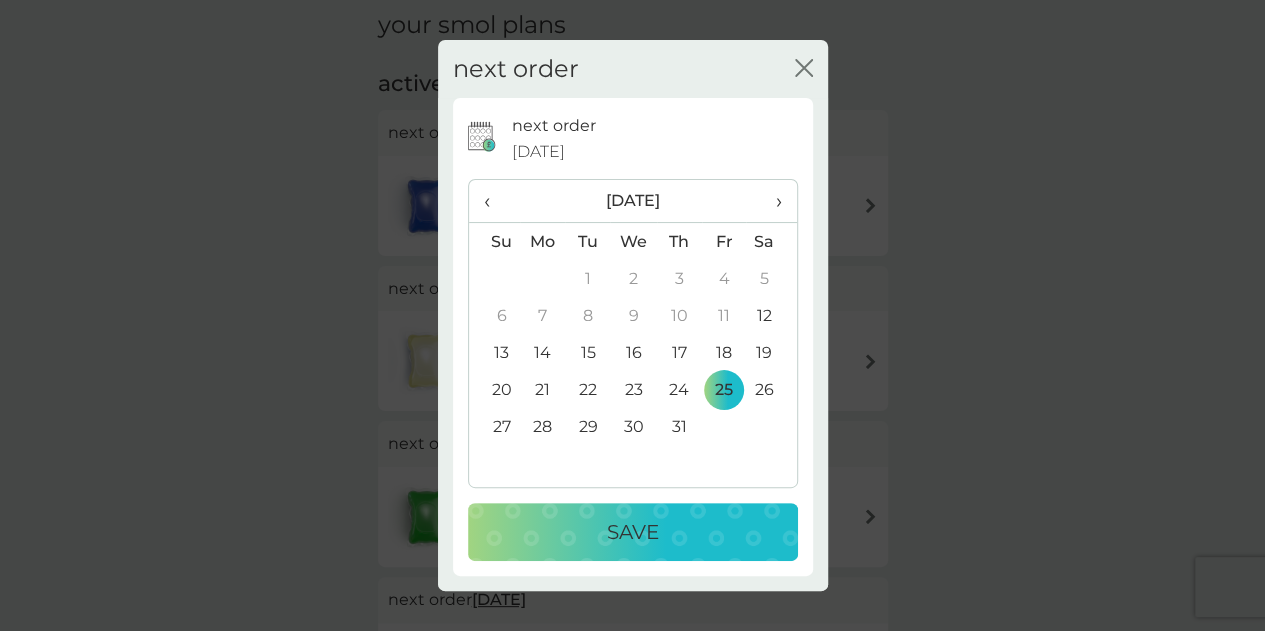 click on "Save" at bounding box center [633, 532] 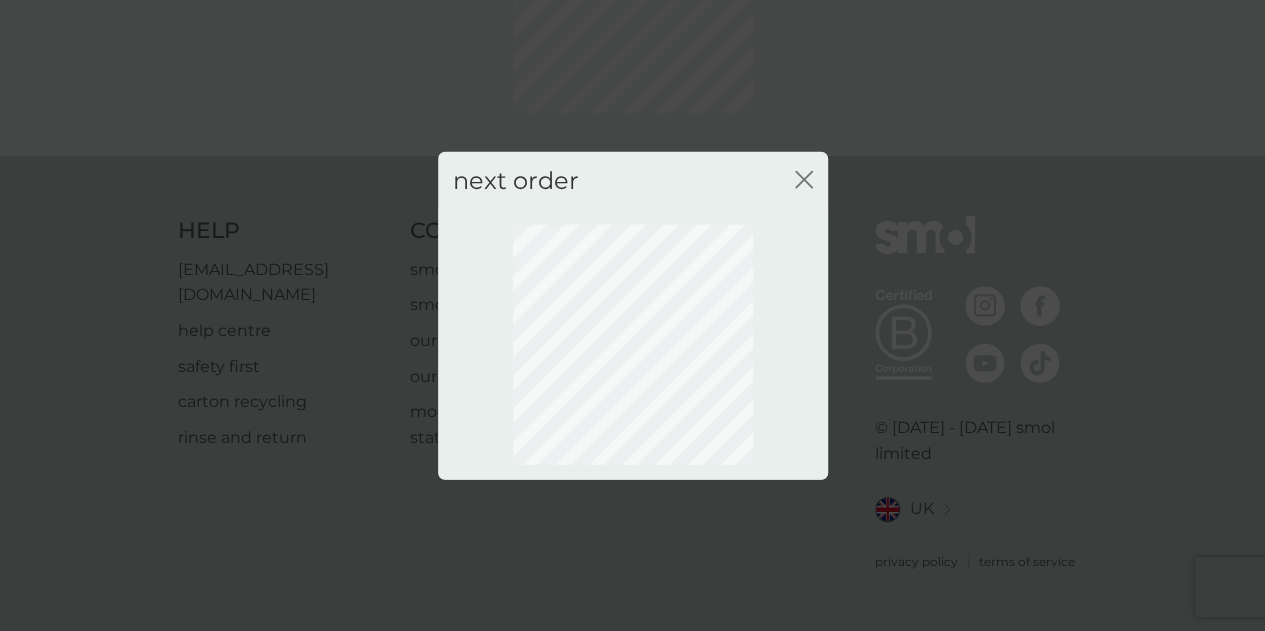 scroll, scrollTop: 207, scrollLeft: 0, axis: vertical 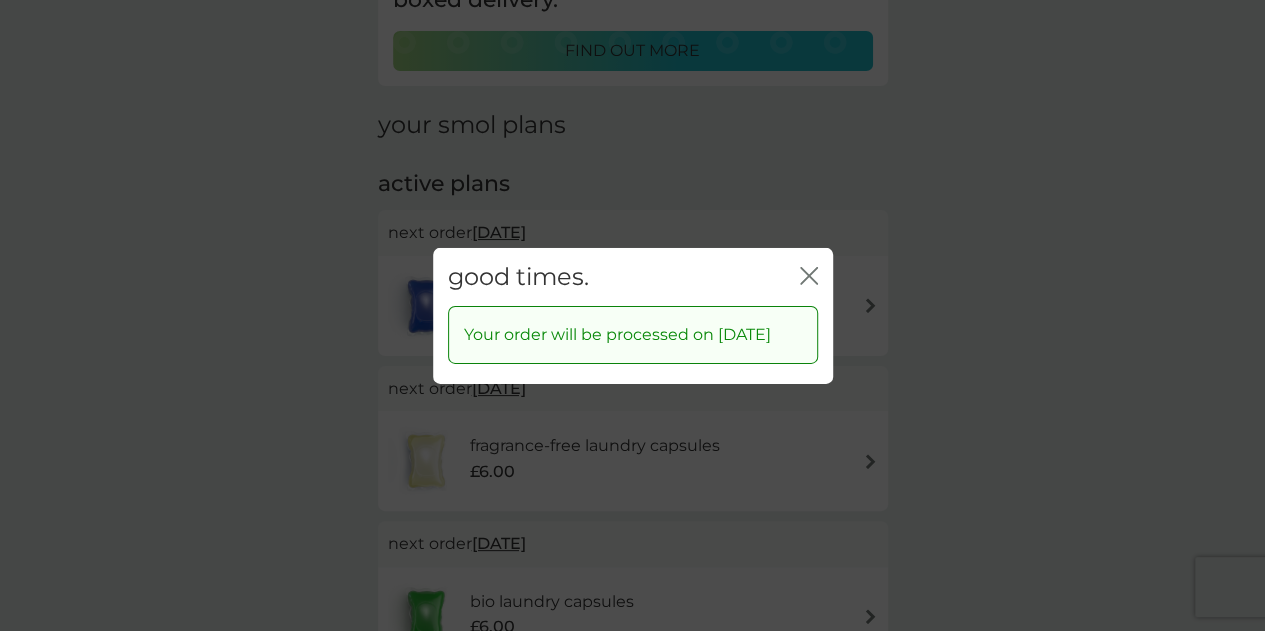 click on "good times. close" at bounding box center [633, 276] 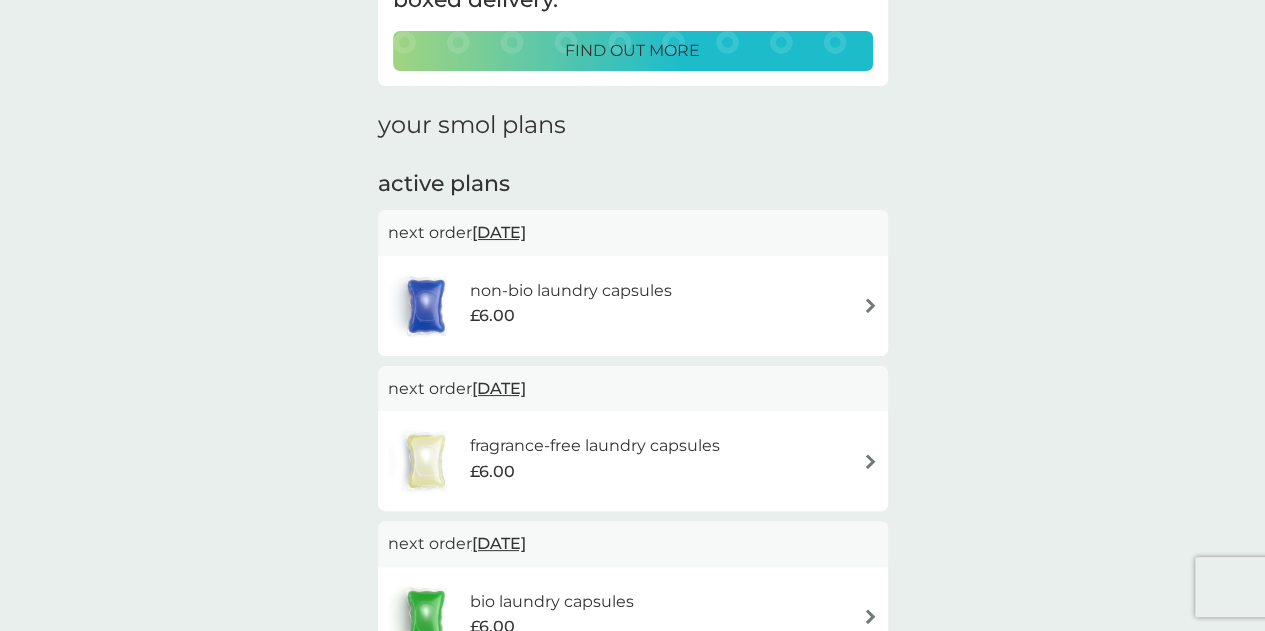 click on "[DATE]" at bounding box center (499, 388) 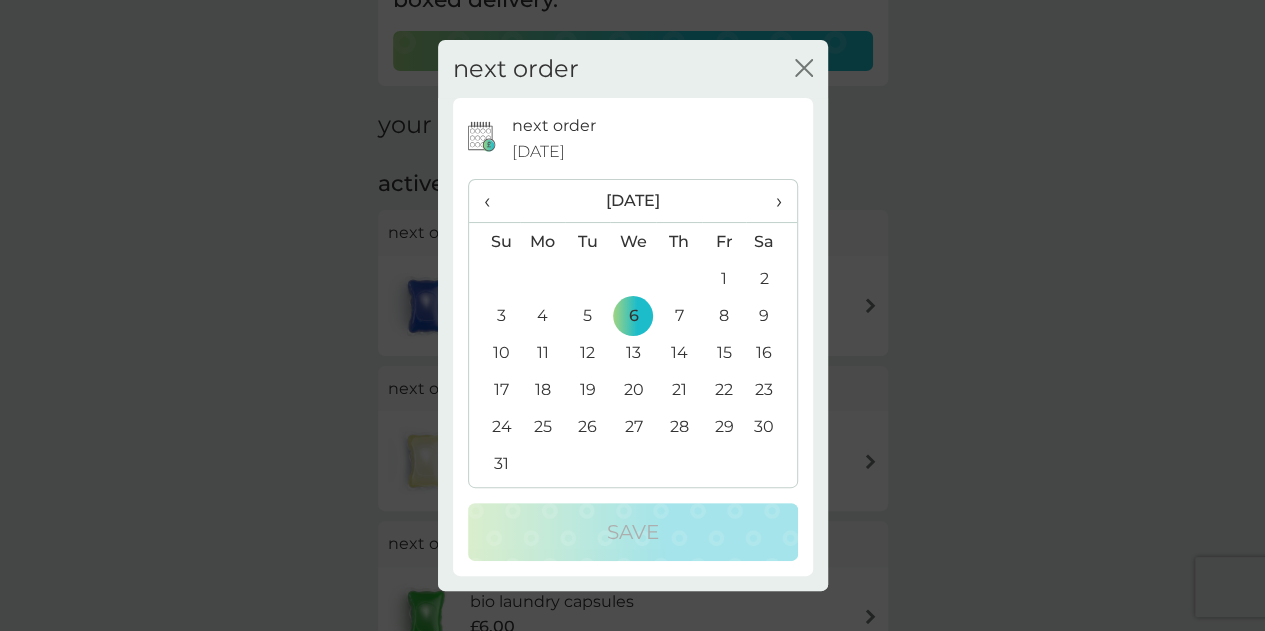 click on "‹" at bounding box center (494, 201) 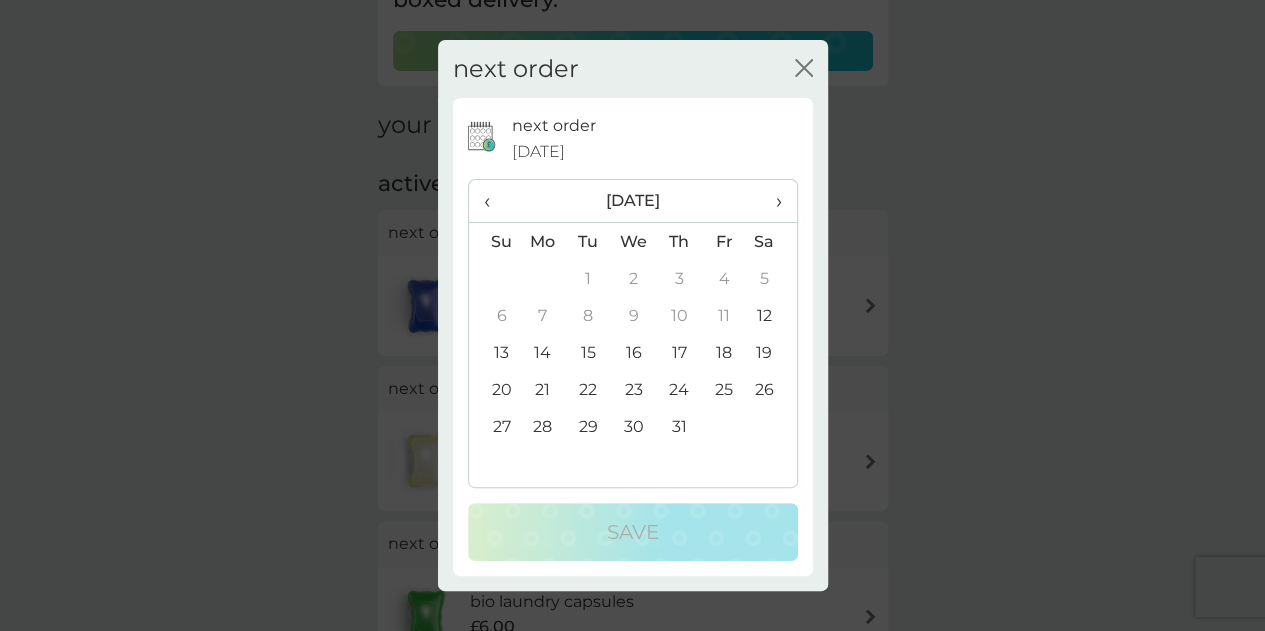 click on "25" at bounding box center (724, 389) 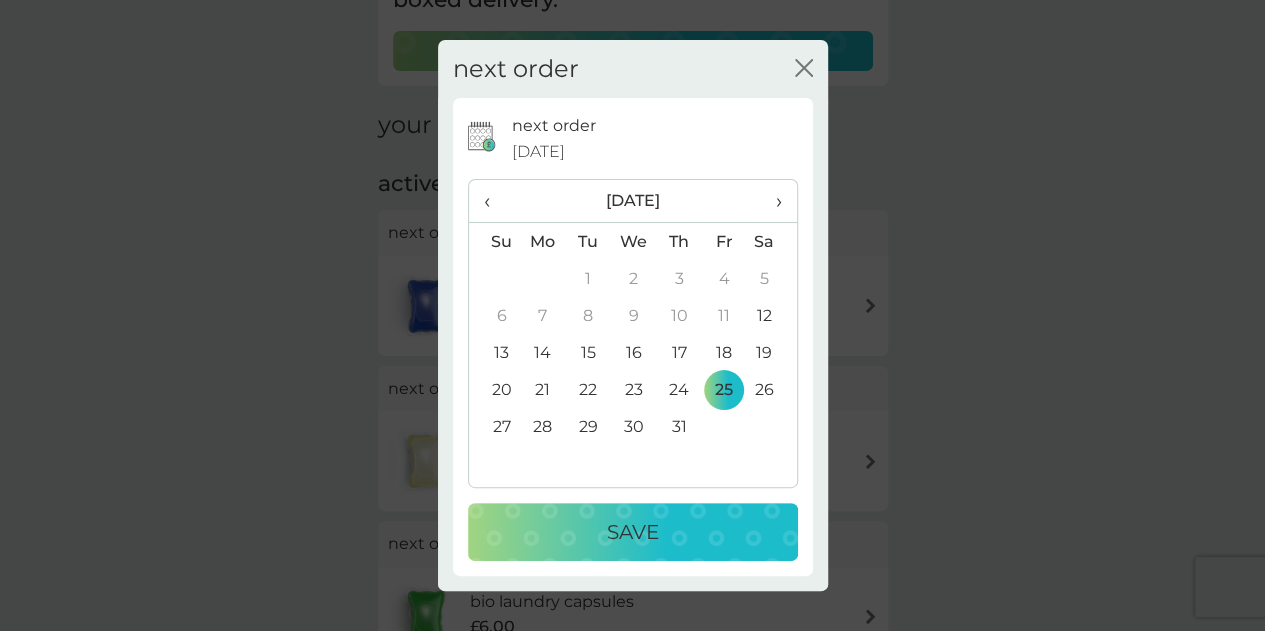 click on "Save" at bounding box center (633, 532) 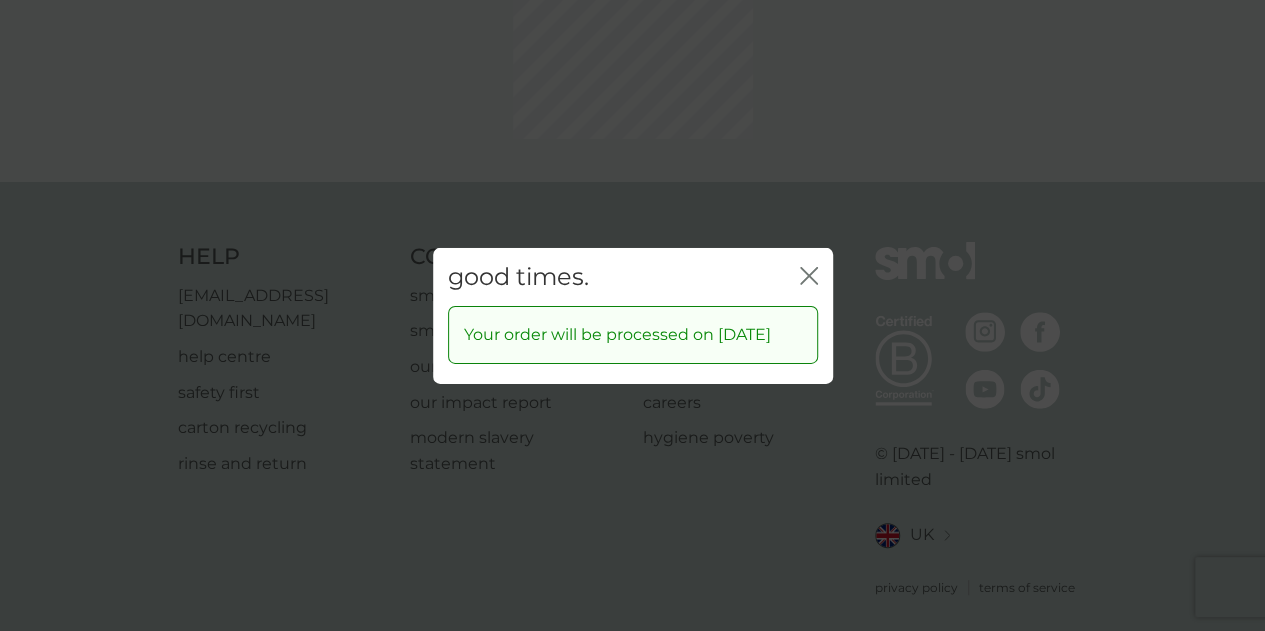 click on "good times. close Your order will be processed on [DATE]" at bounding box center [632, 315] 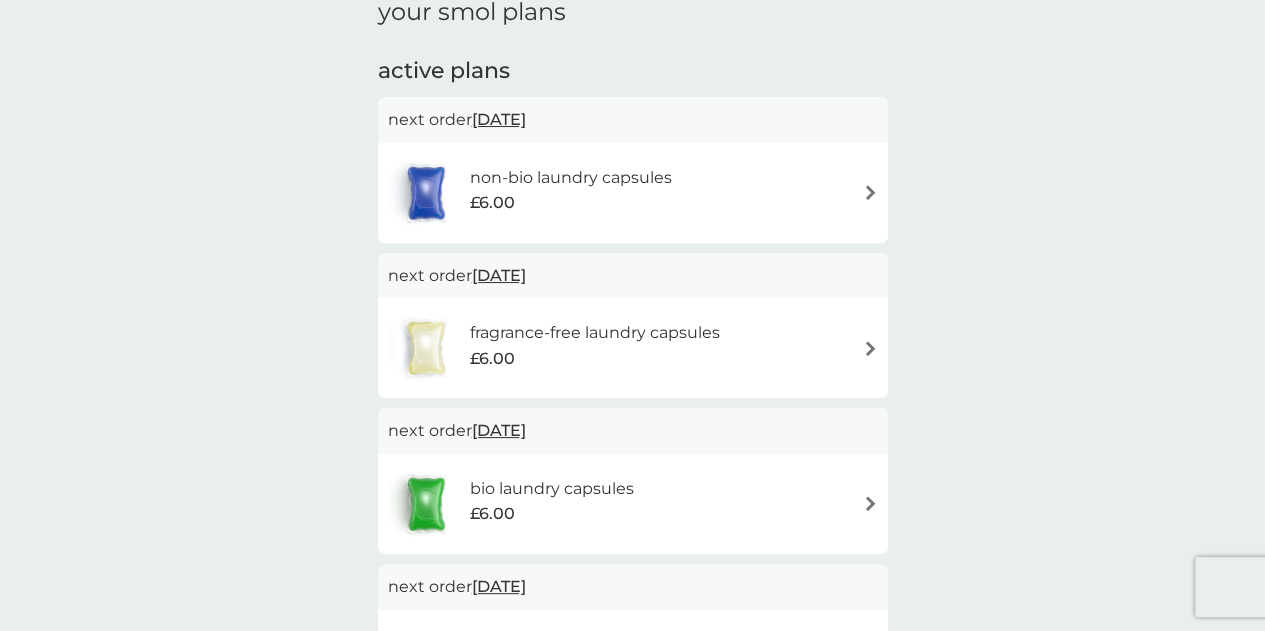 scroll, scrollTop: 407, scrollLeft: 0, axis: vertical 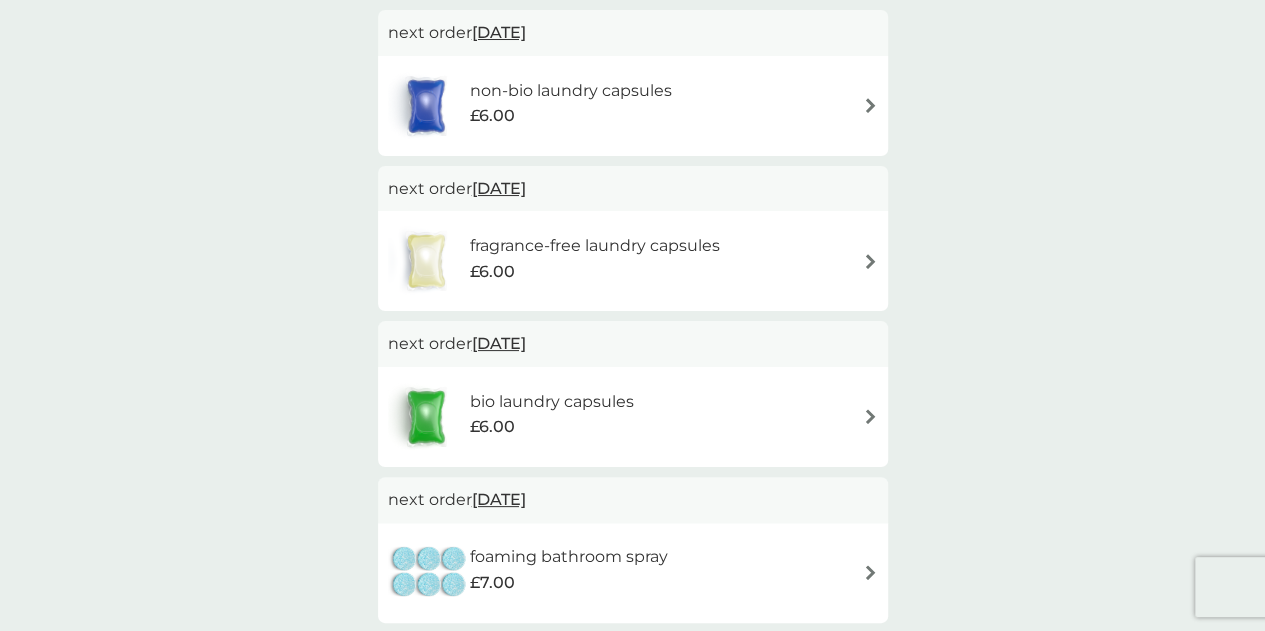 click on "[DATE]" at bounding box center (499, 343) 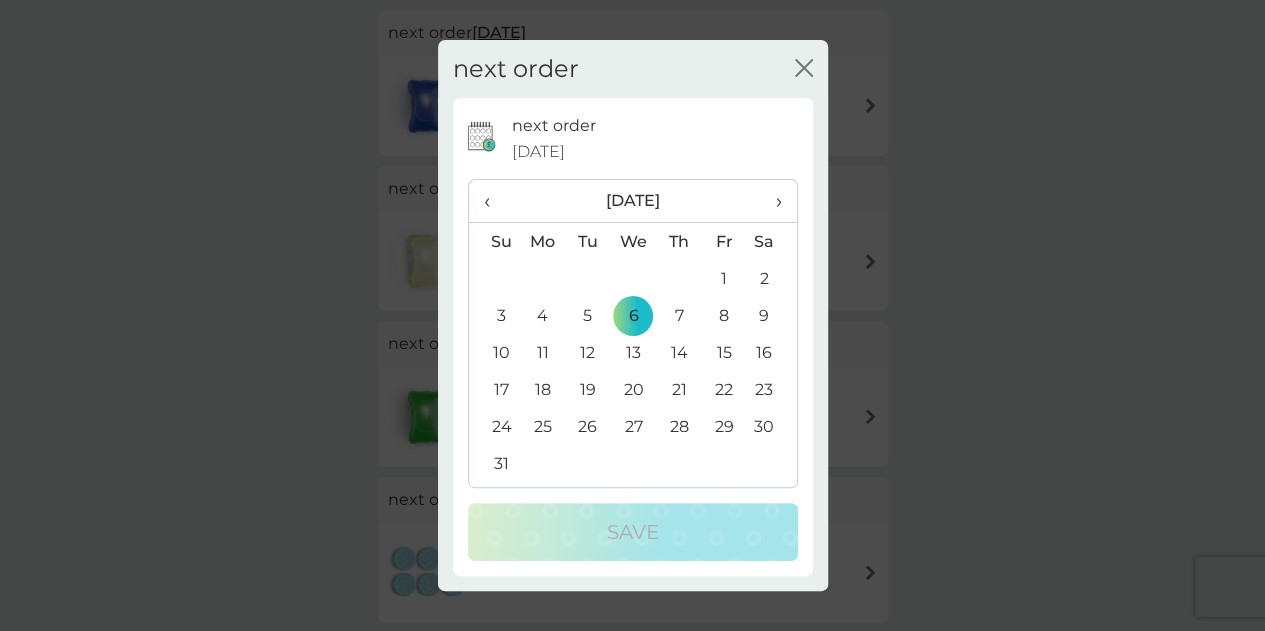 click on "‹" at bounding box center [494, 201] 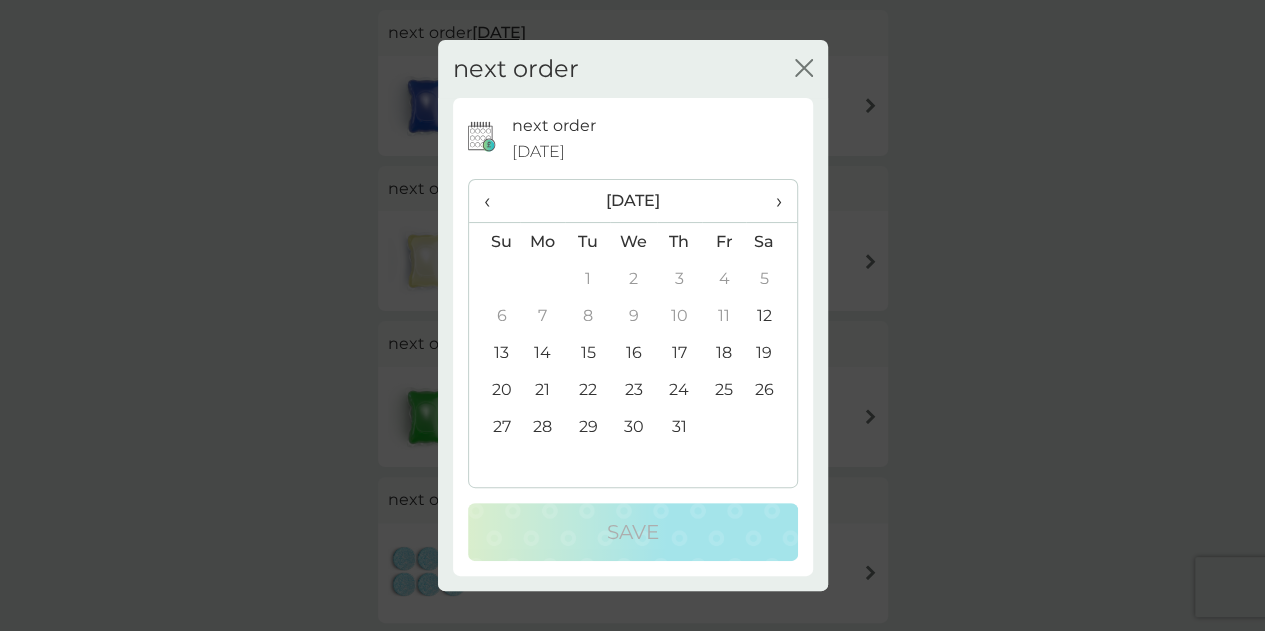 click on "25" at bounding box center [724, 389] 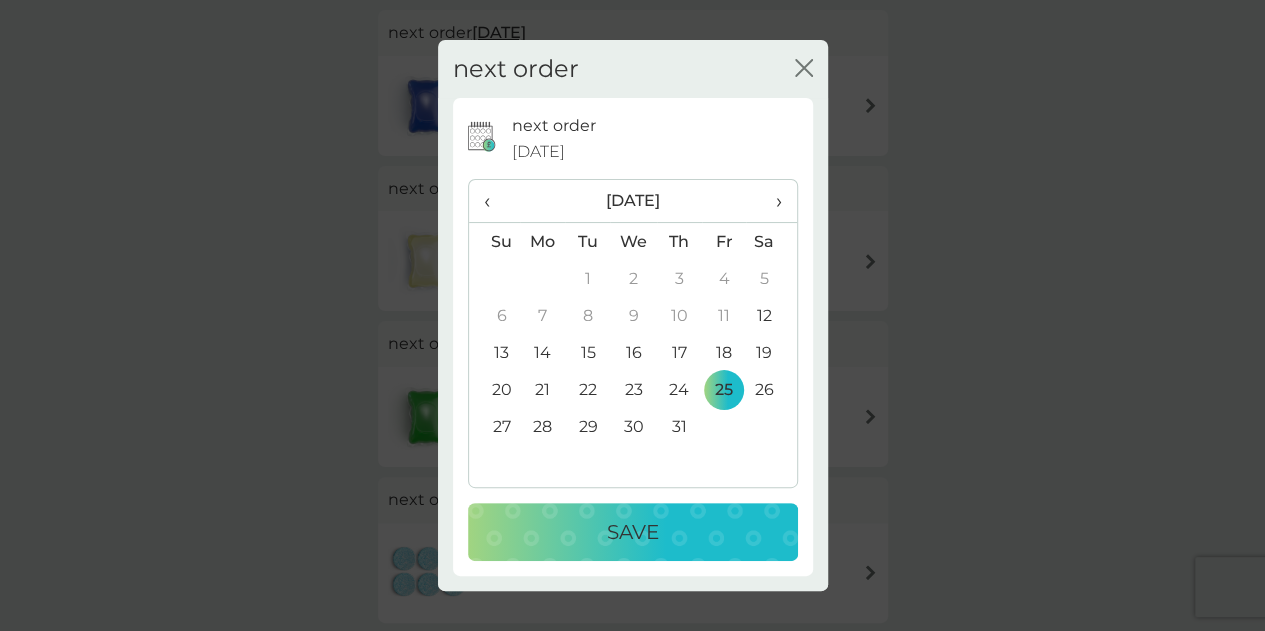 click on "Save" at bounding box center (633, 532) 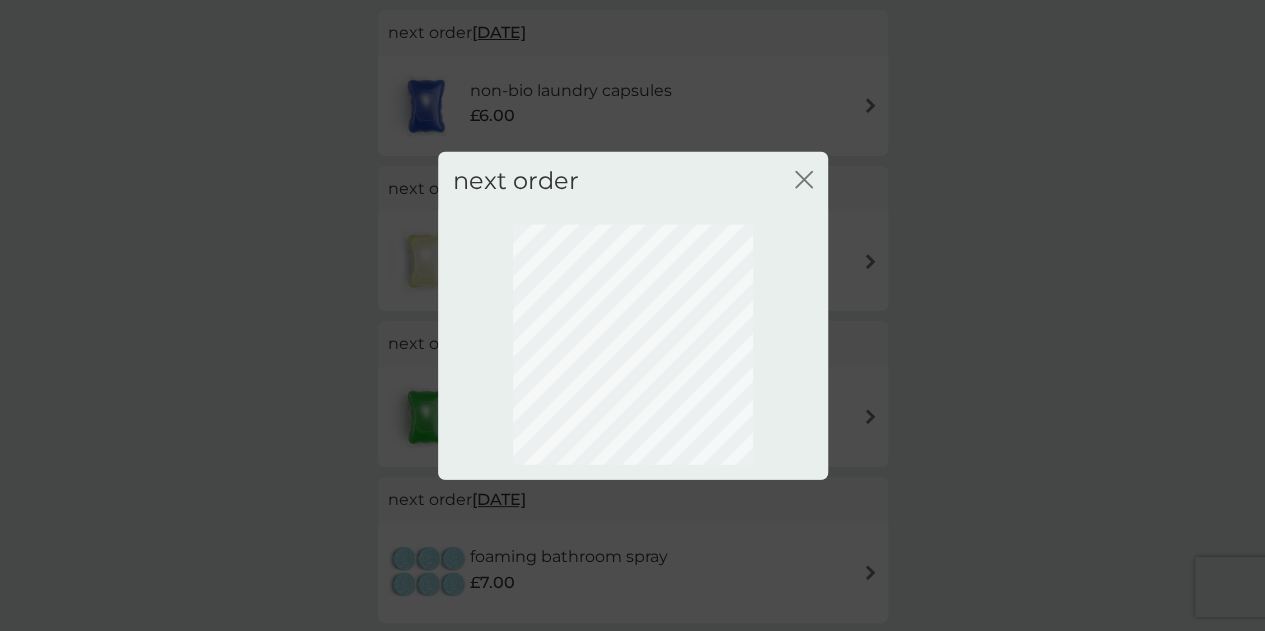 click on "next order close" at bounding box center [633, 180] 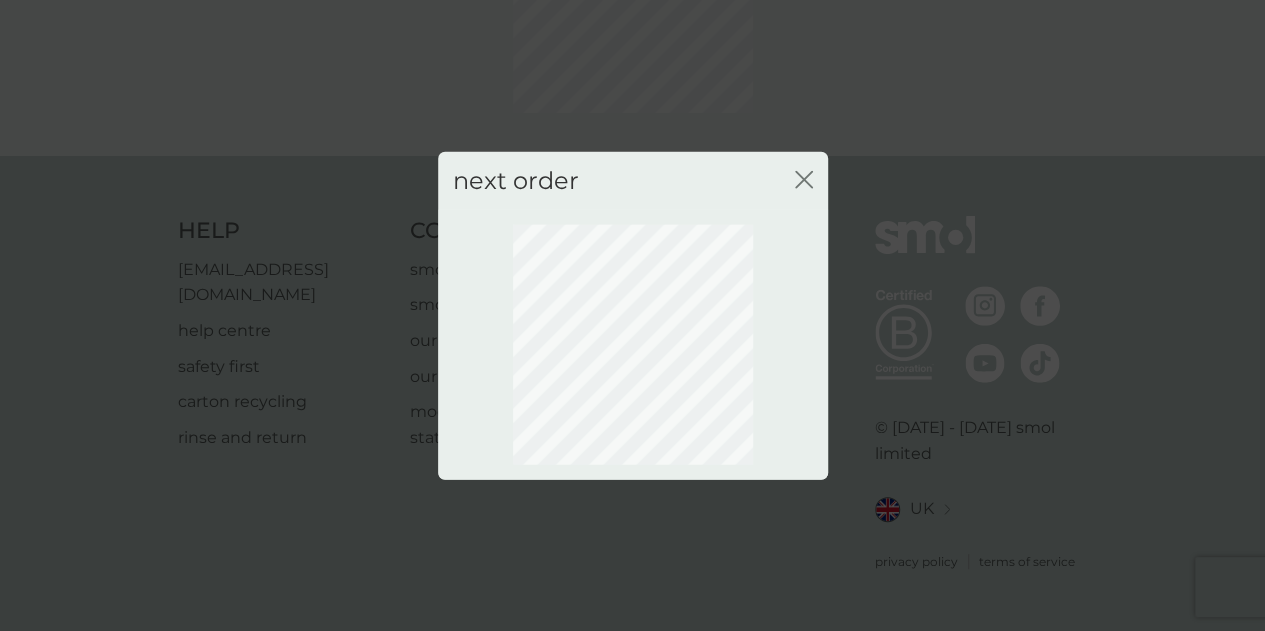 scroll, scrollTop: 207, scrollLeft: 0, axis: vertical 